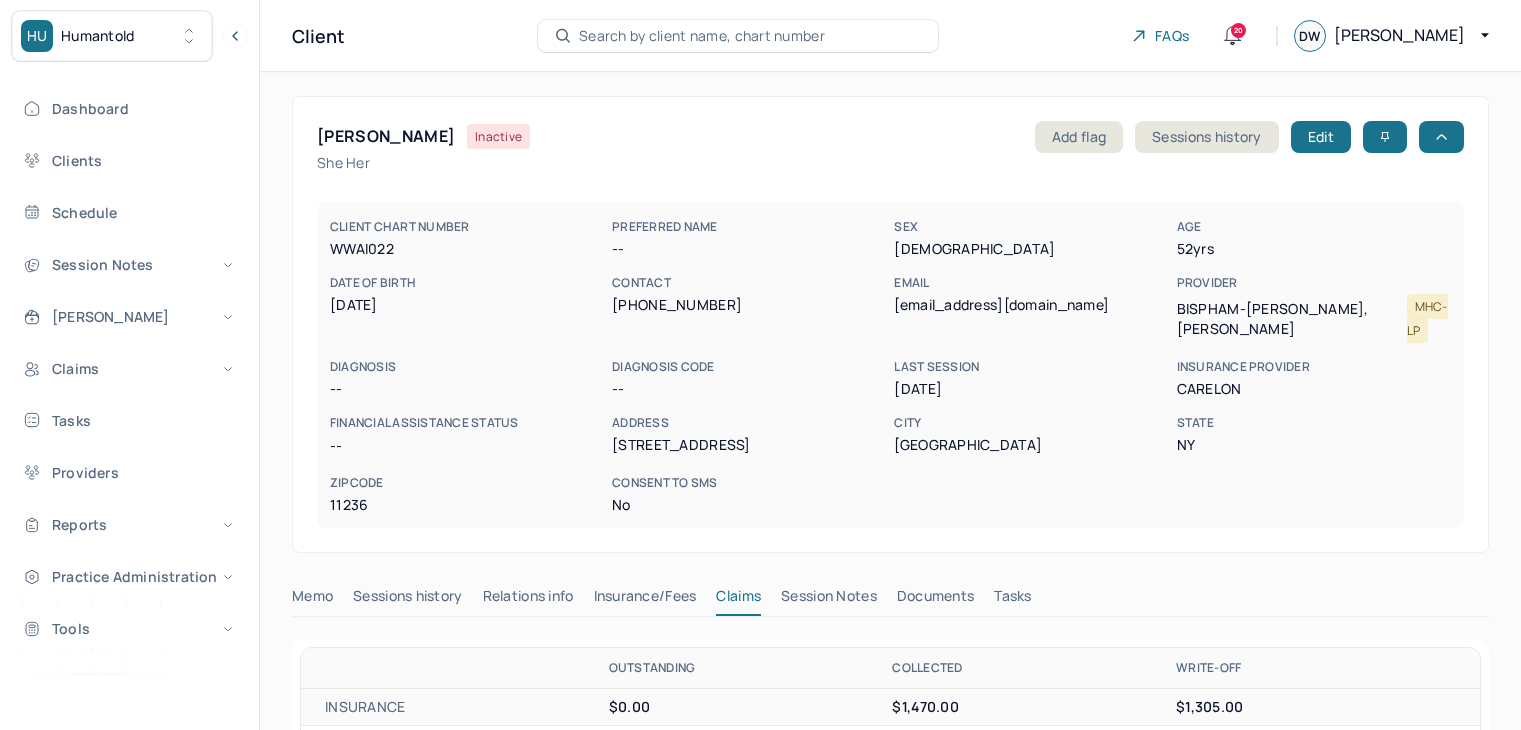 scroll, scrollTop: 0, scrollLeft: 0, axis: both 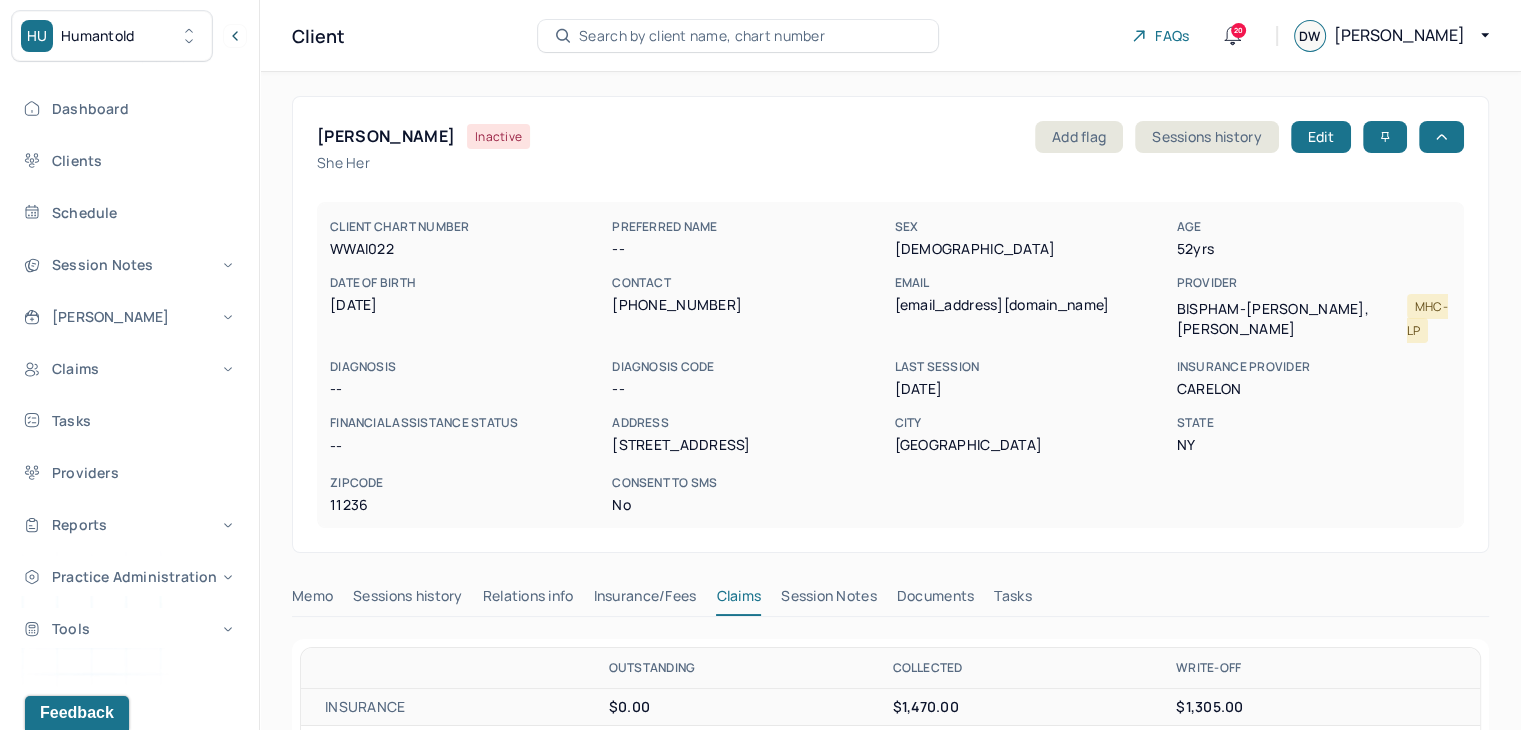 click on "Search by client name, chart number" at bounding box center [738, 36] 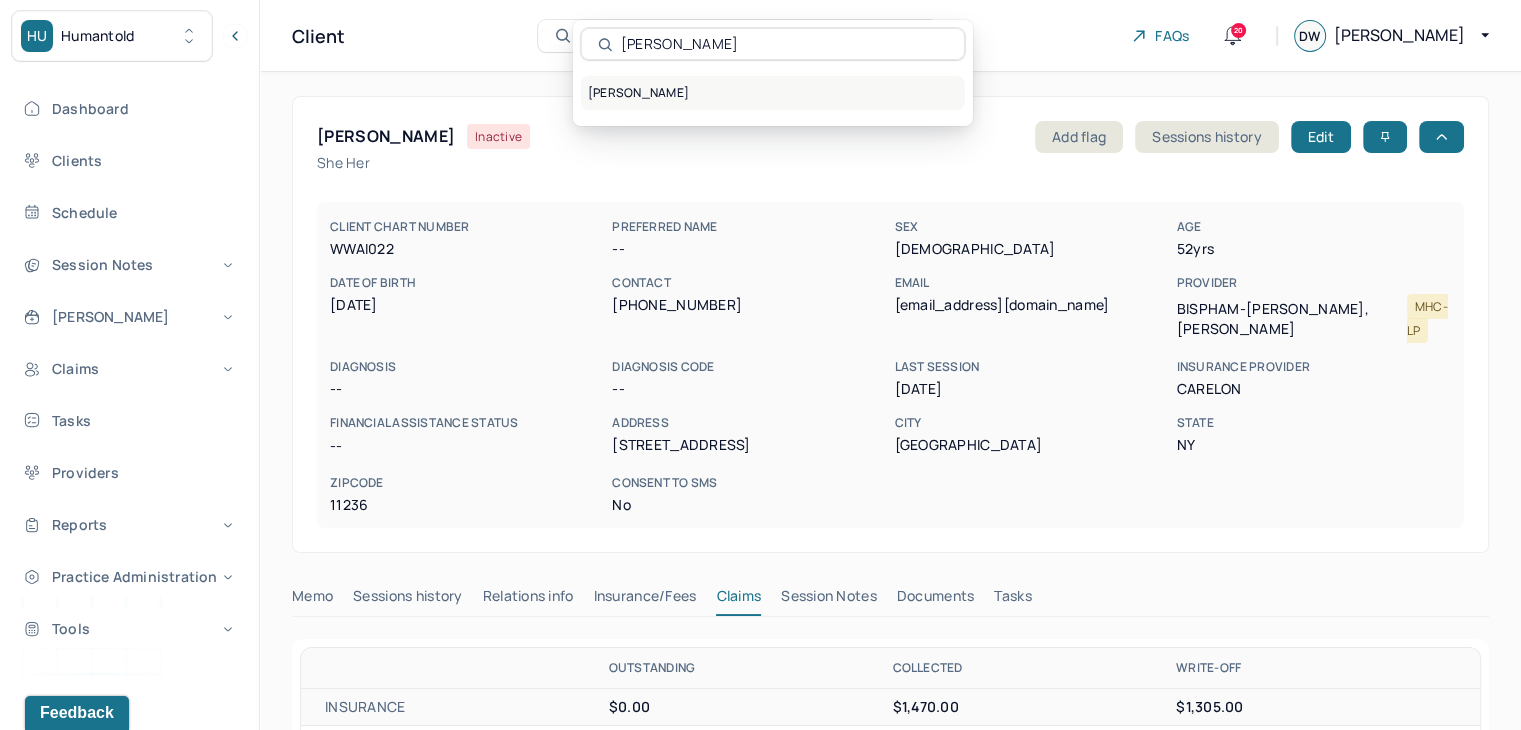 type on "[PERSON_NAME]" 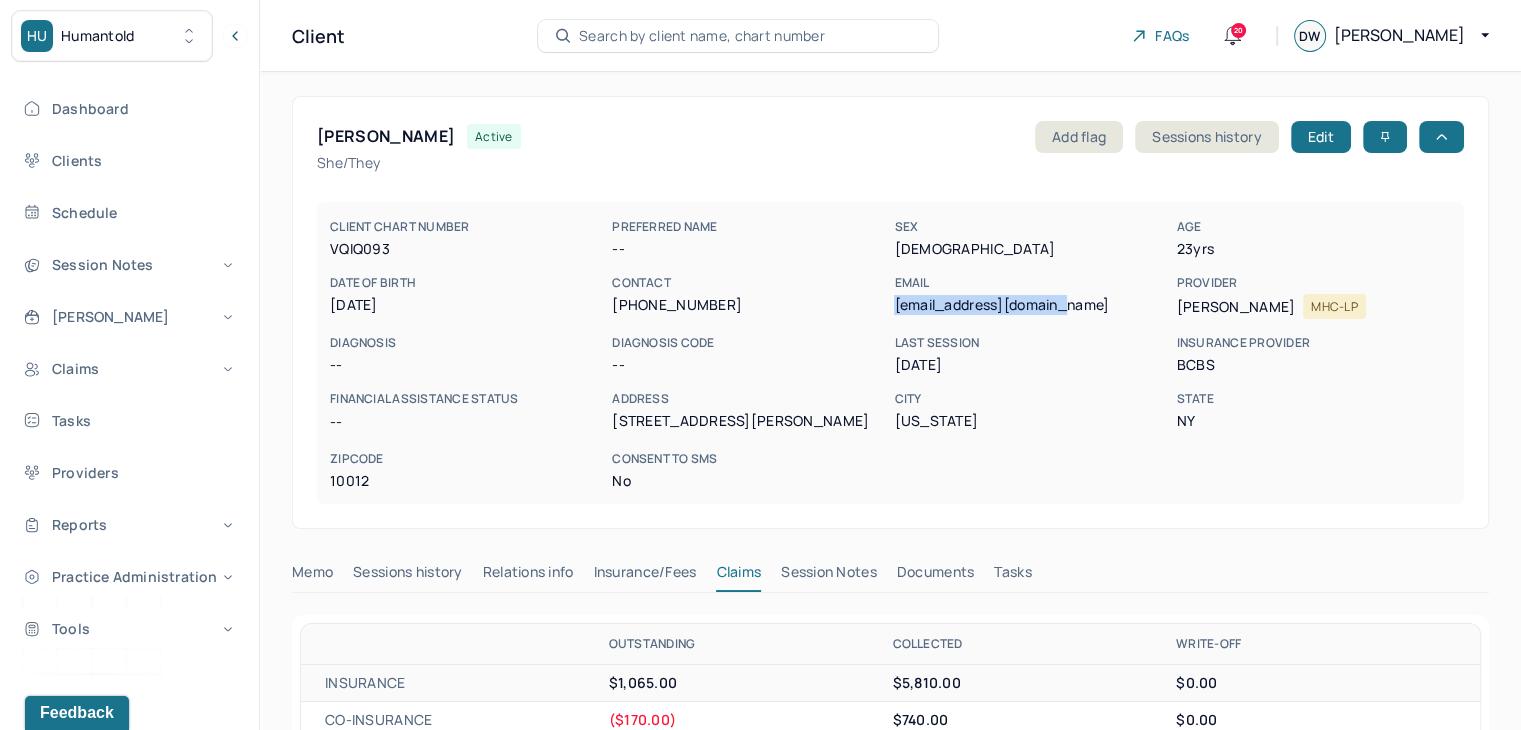 drag, startPoint x: 1081, startPoint y: 305, endPoint x: 898, endPoint y: 306, distance: 183.00273 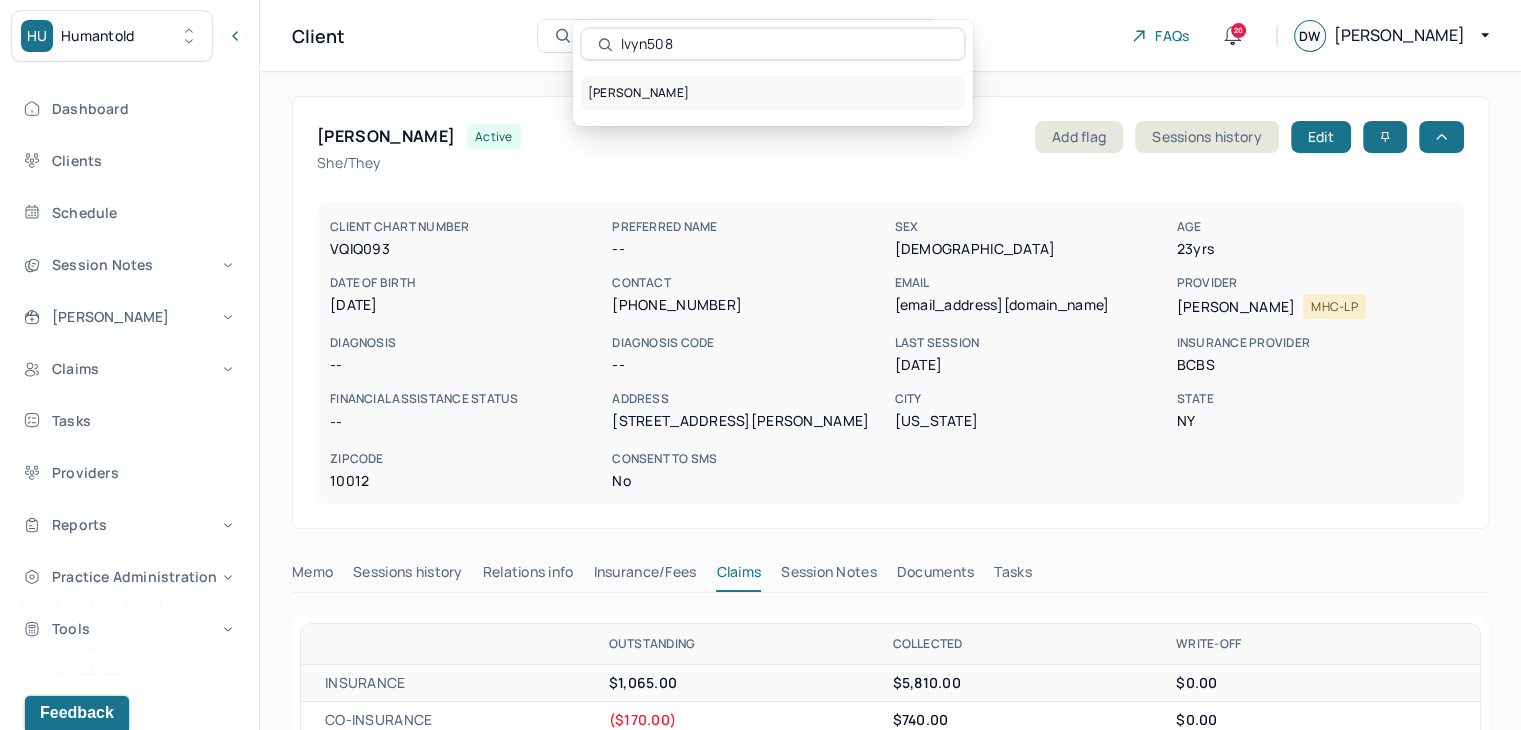 type on "lvyn508" 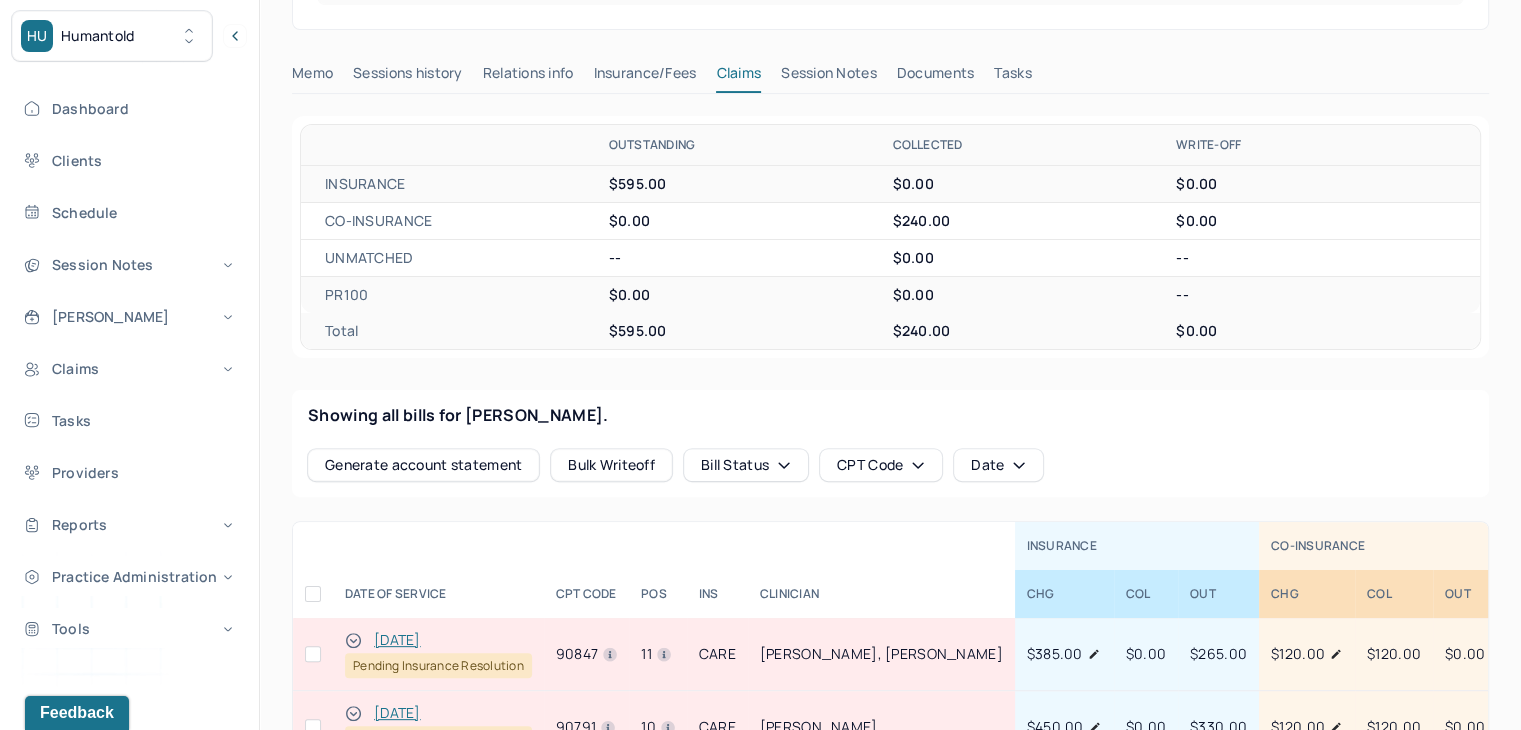 scroll, scrollTop: 600, scrollLeft: 0, axis: vertical 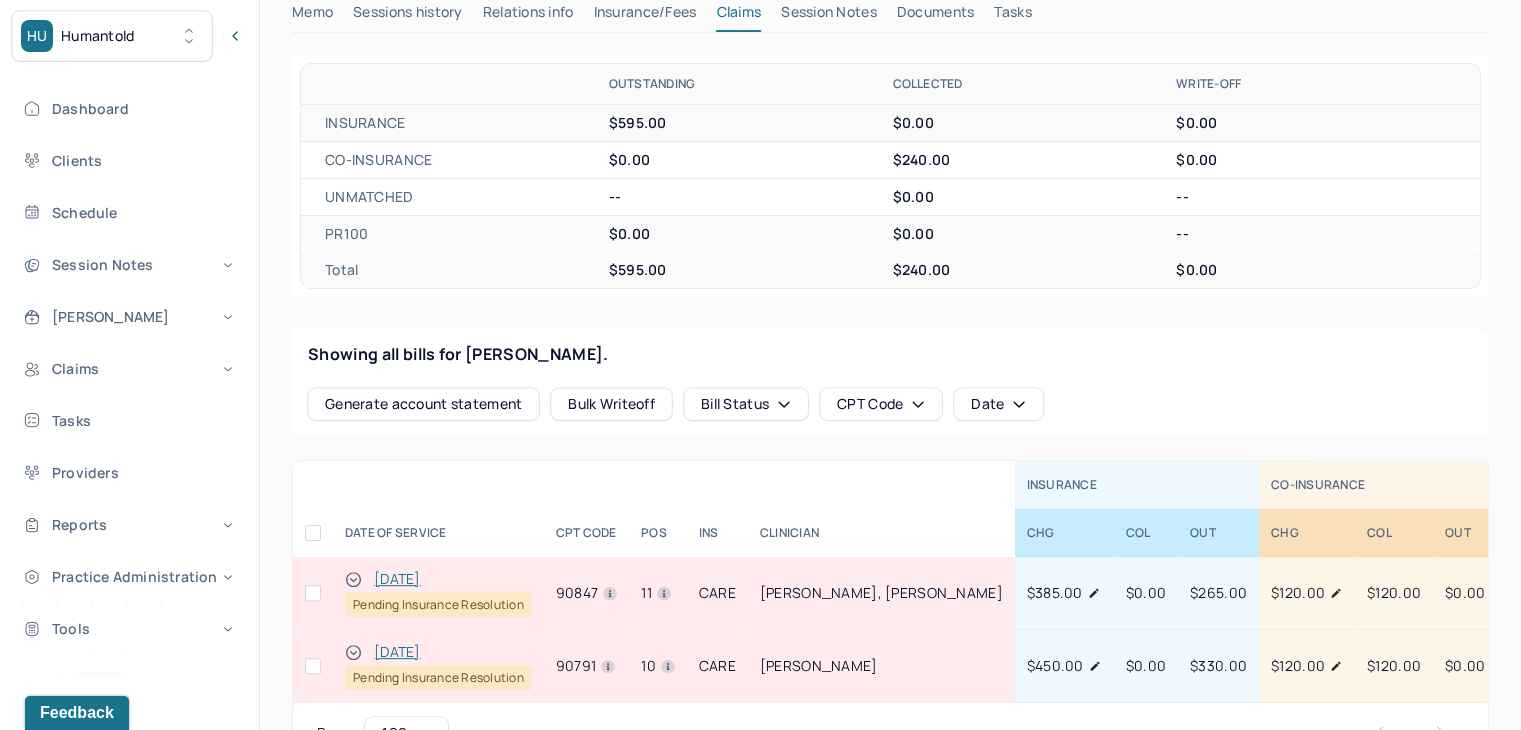 click on "[DATE]" at bounding box center (397, 652) 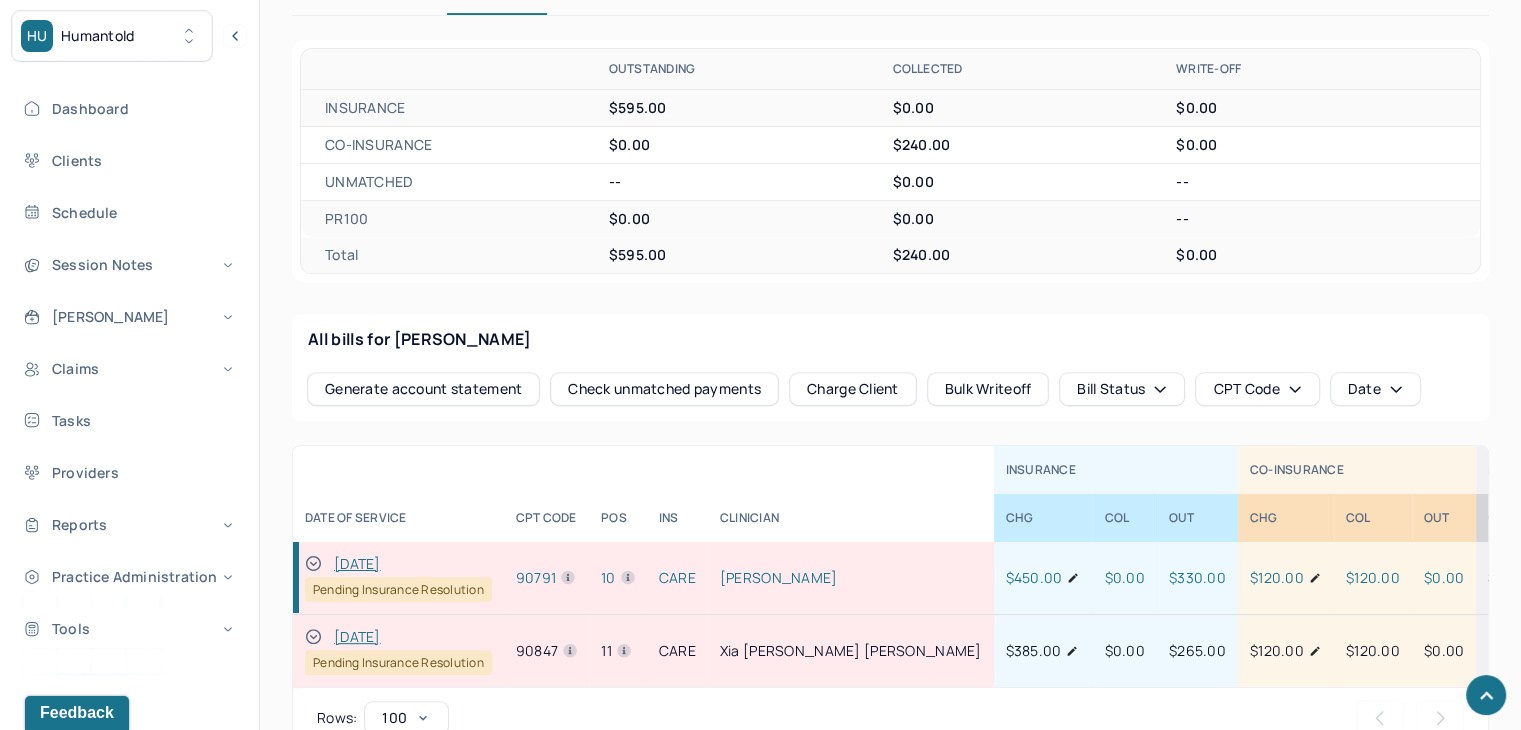 scroll, scrollTop: 800, scrollLeft: 0, axis: vertical 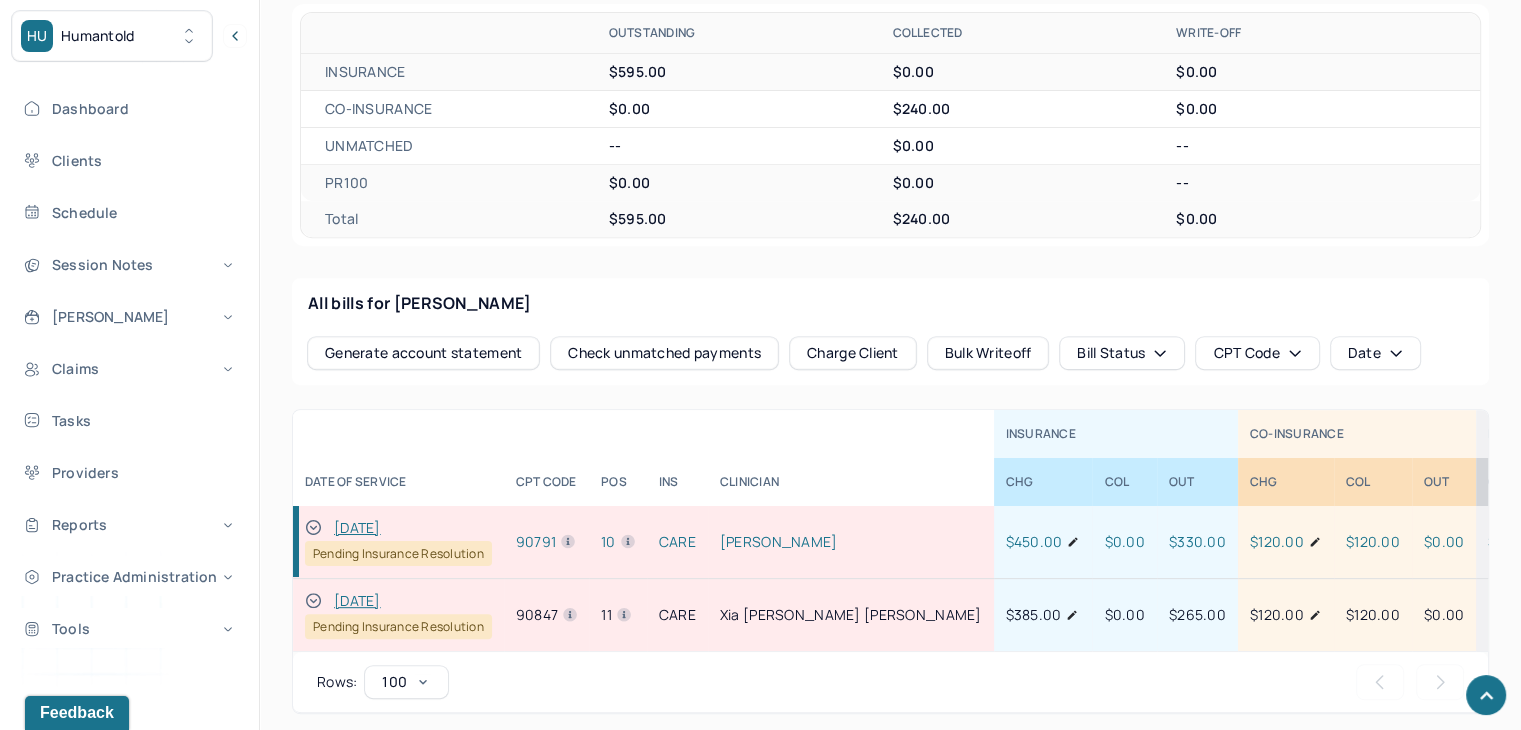 click at bounding box center [313, 601] 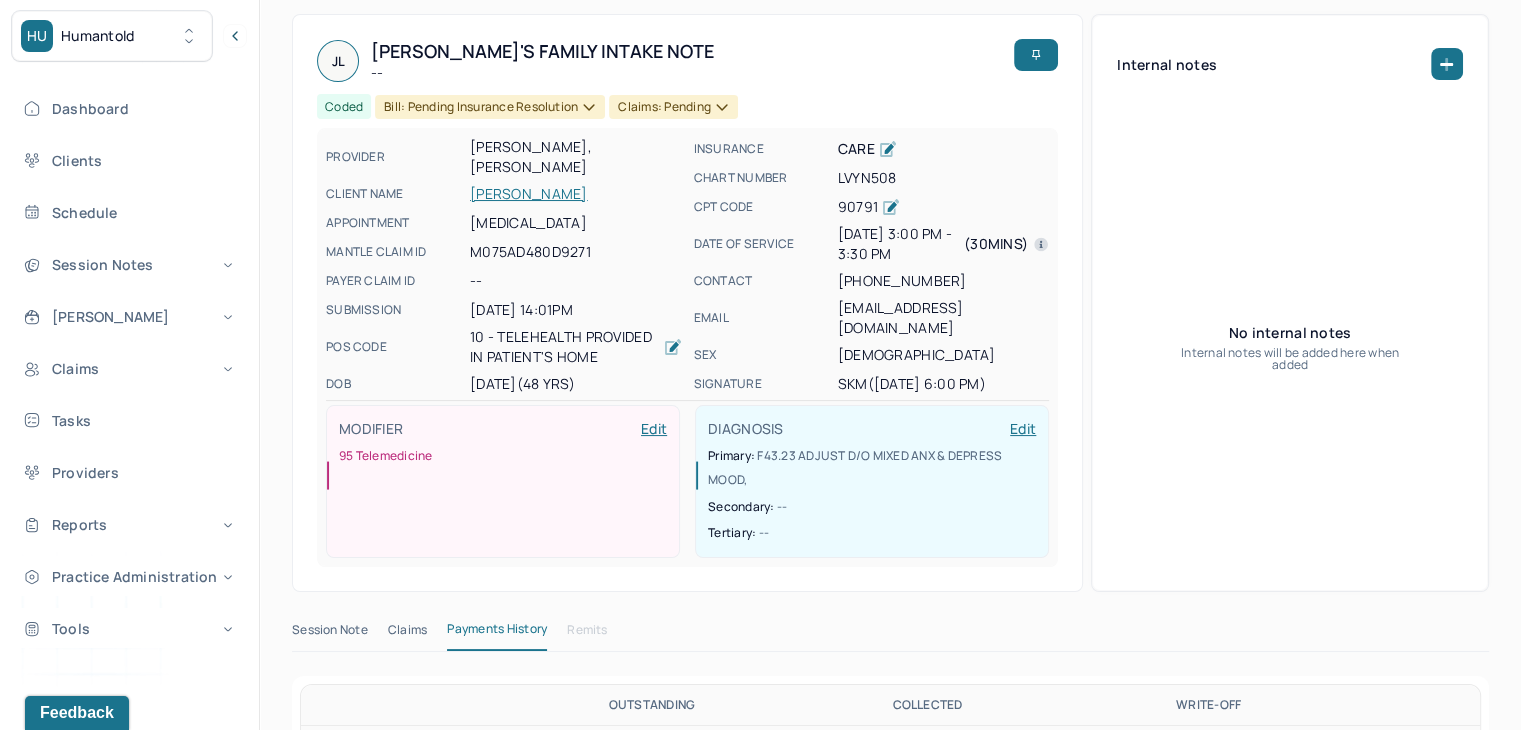 scroll, scrollTop: 0, scrollLeft: 0, axis: both 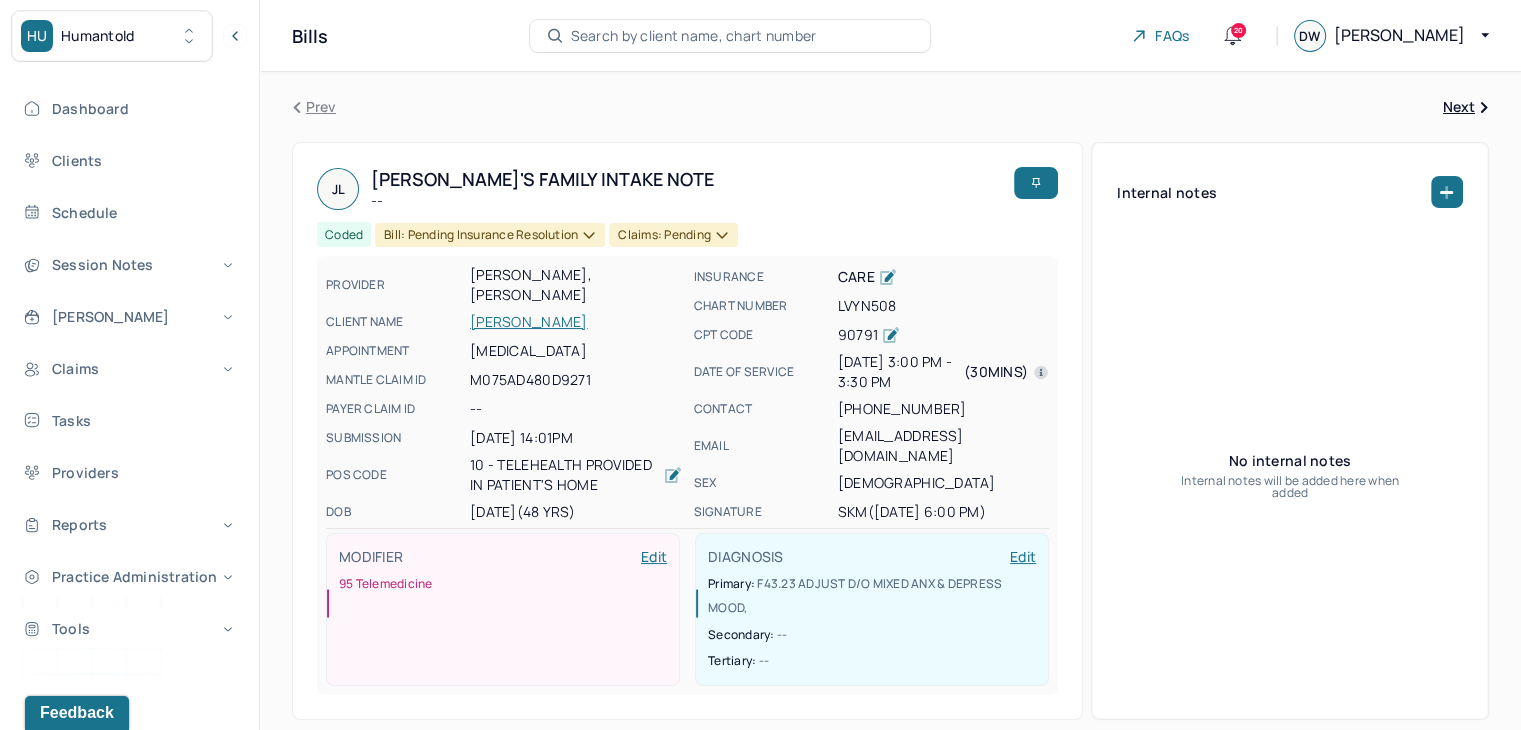click on "Search by client name, chart number" at bounding box center (694, 36) 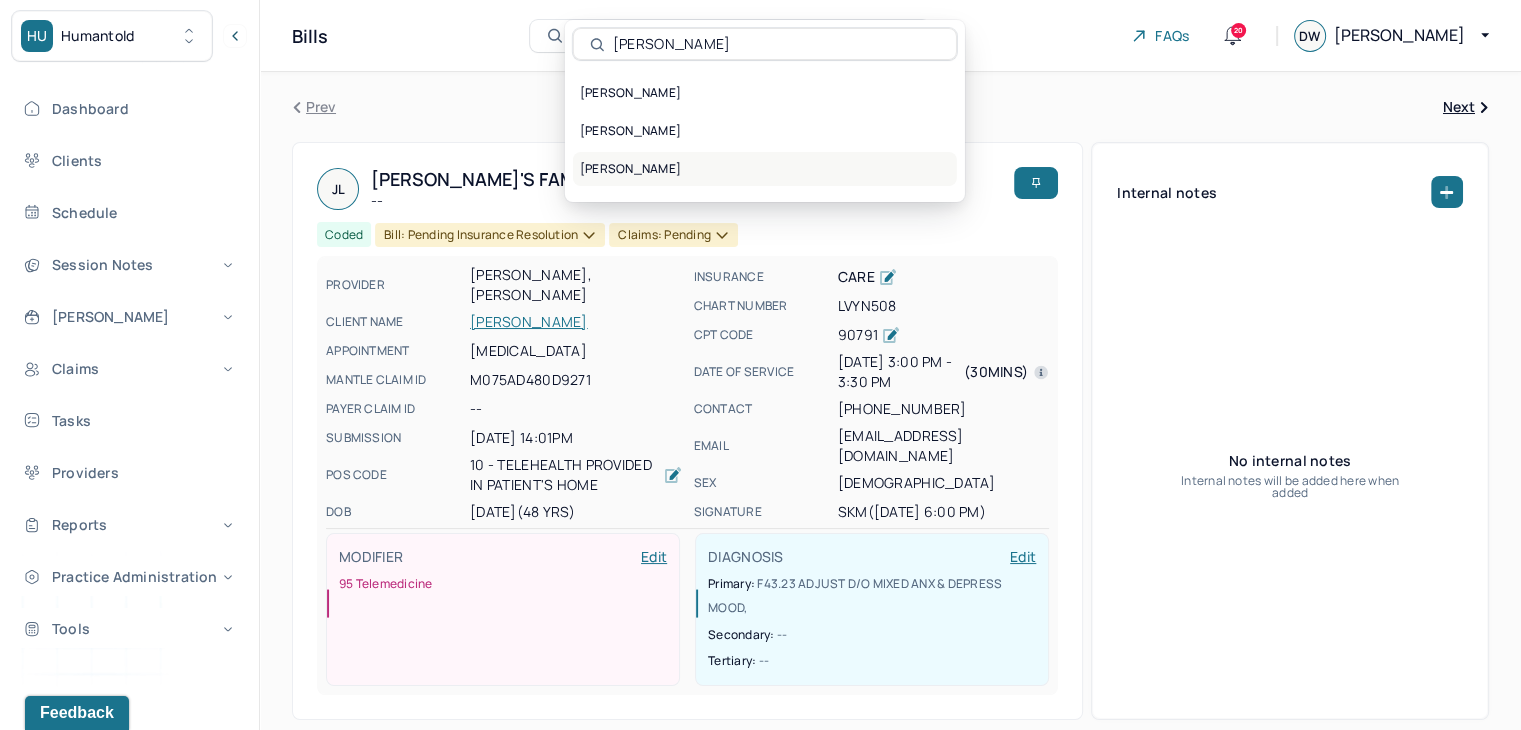 type on "[PERSON_NAME]" 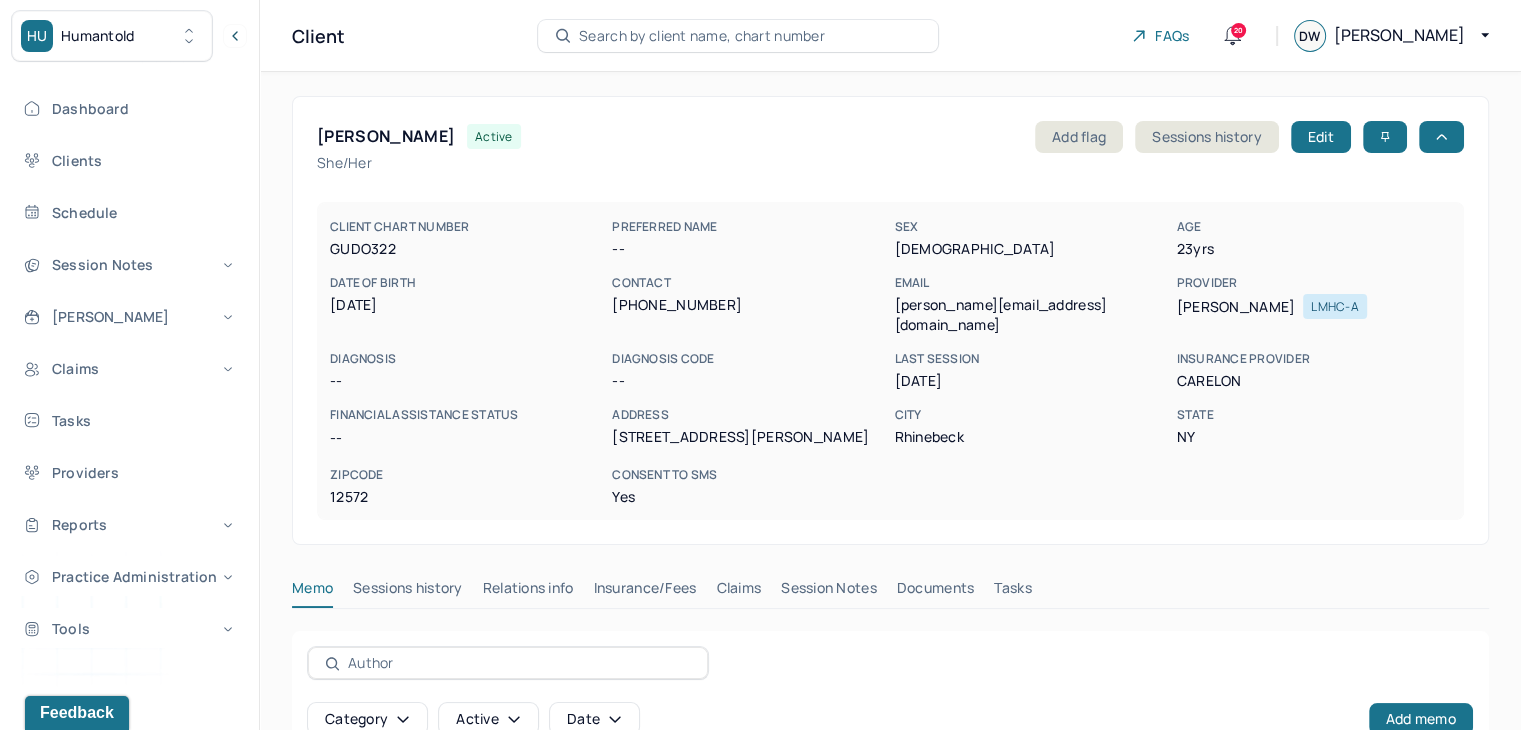 click on "Search by client name, chart number" at bounding box center (702, 36) 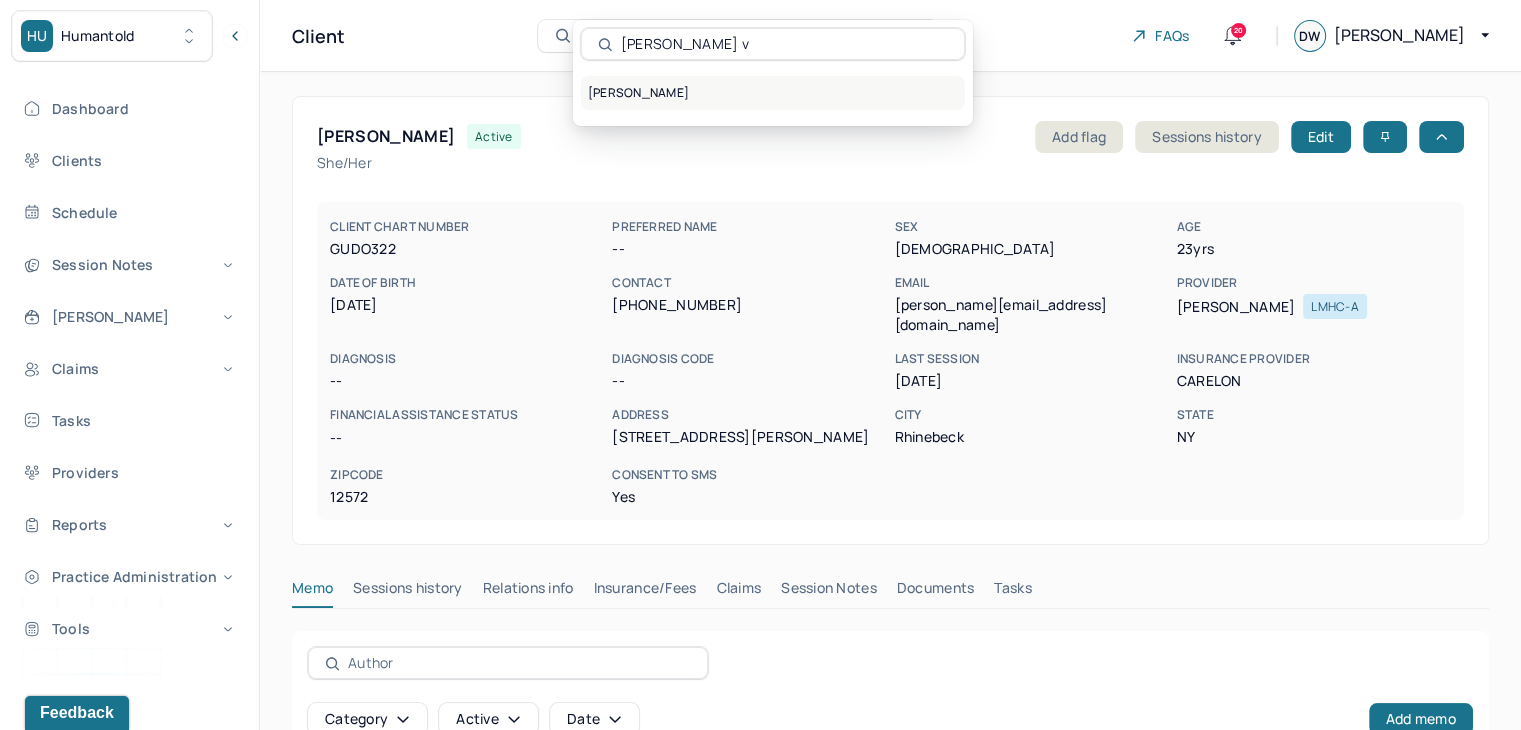 type on "[PERSON_NAME] v" 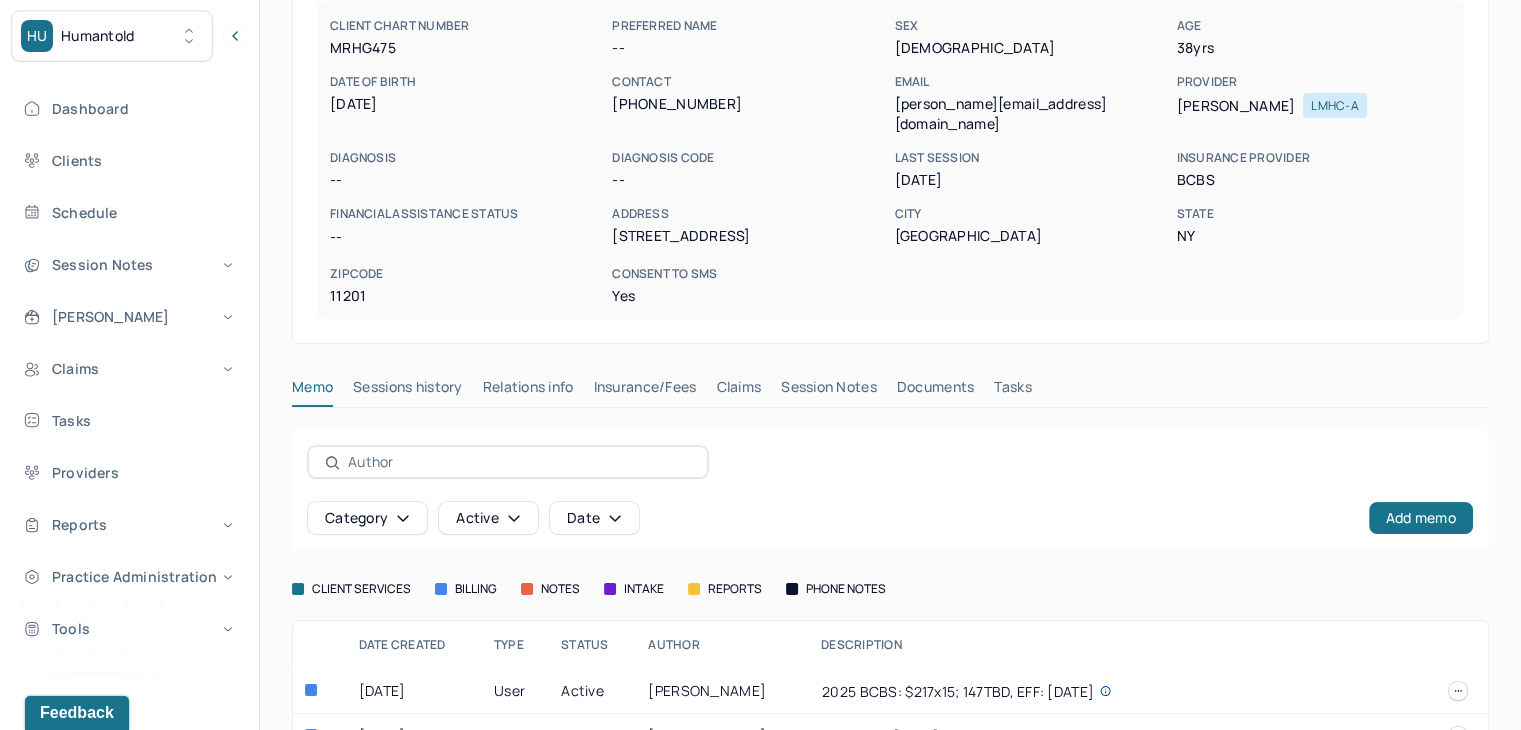 scroll, scrollTop: 237, scrollLeft: 0, axis: vertical 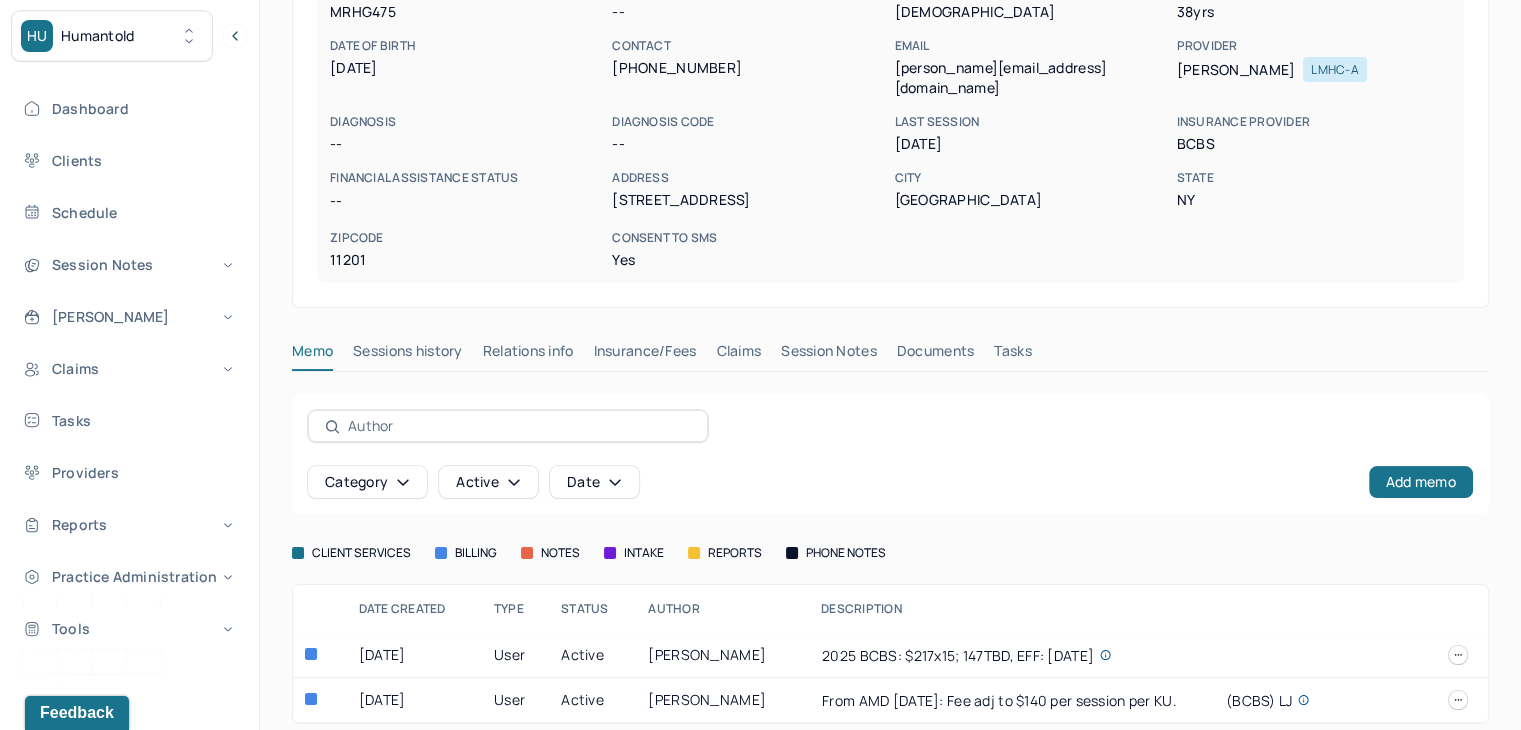 click on "Claims" at bounding box center [738, 355] 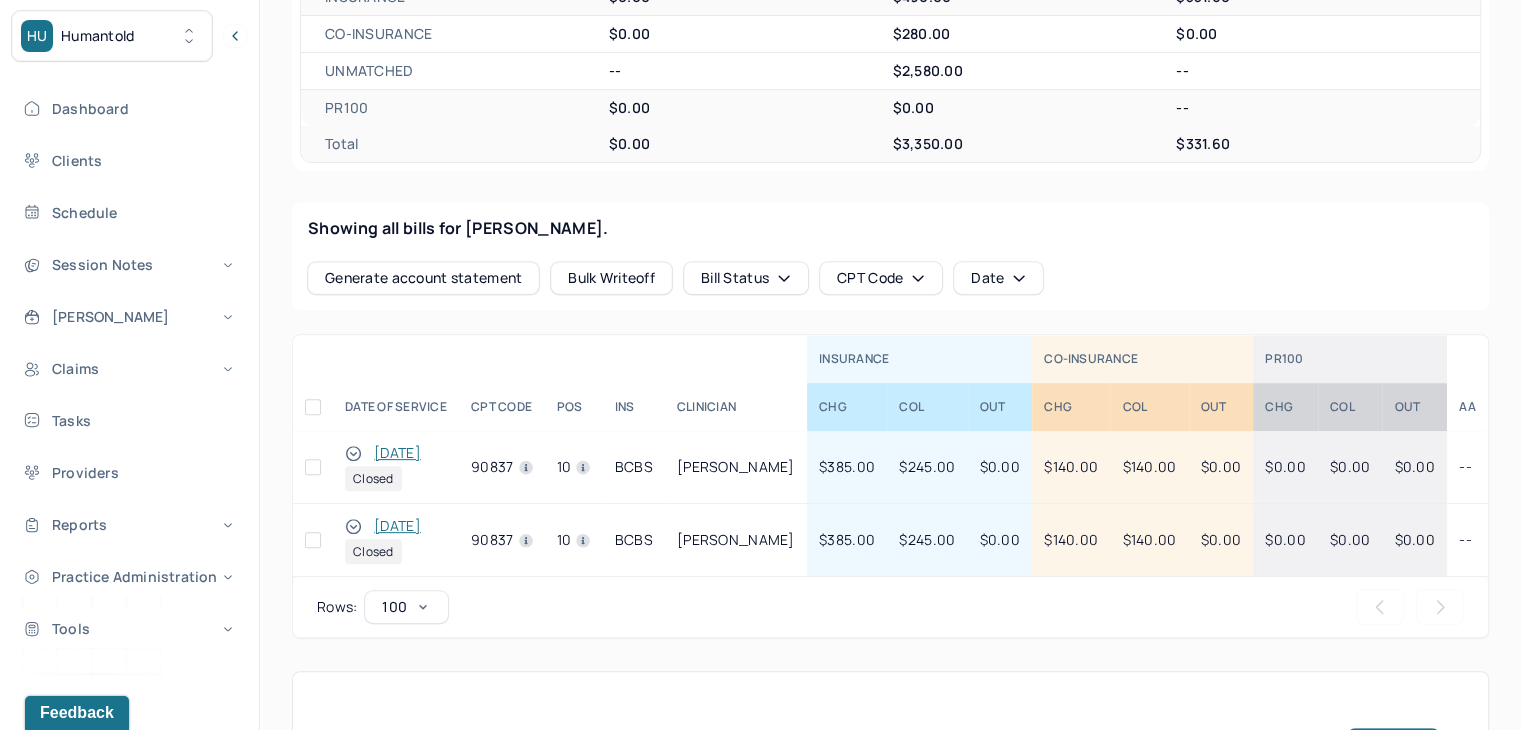 scroll, scrollTop: 1109, scrollLeft: 0, axis: vertical 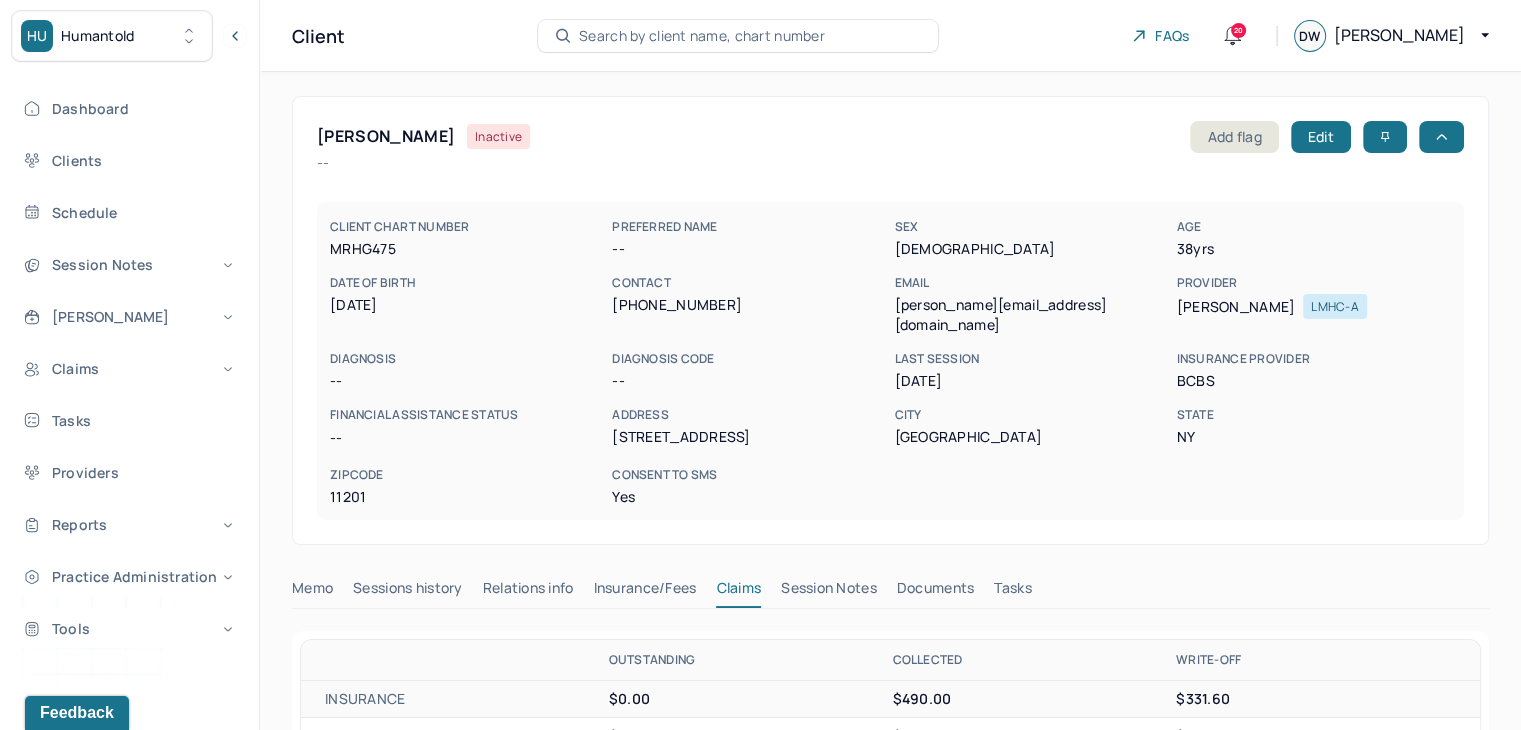 click on "HU Humantold" at bounding box center [112, 36] 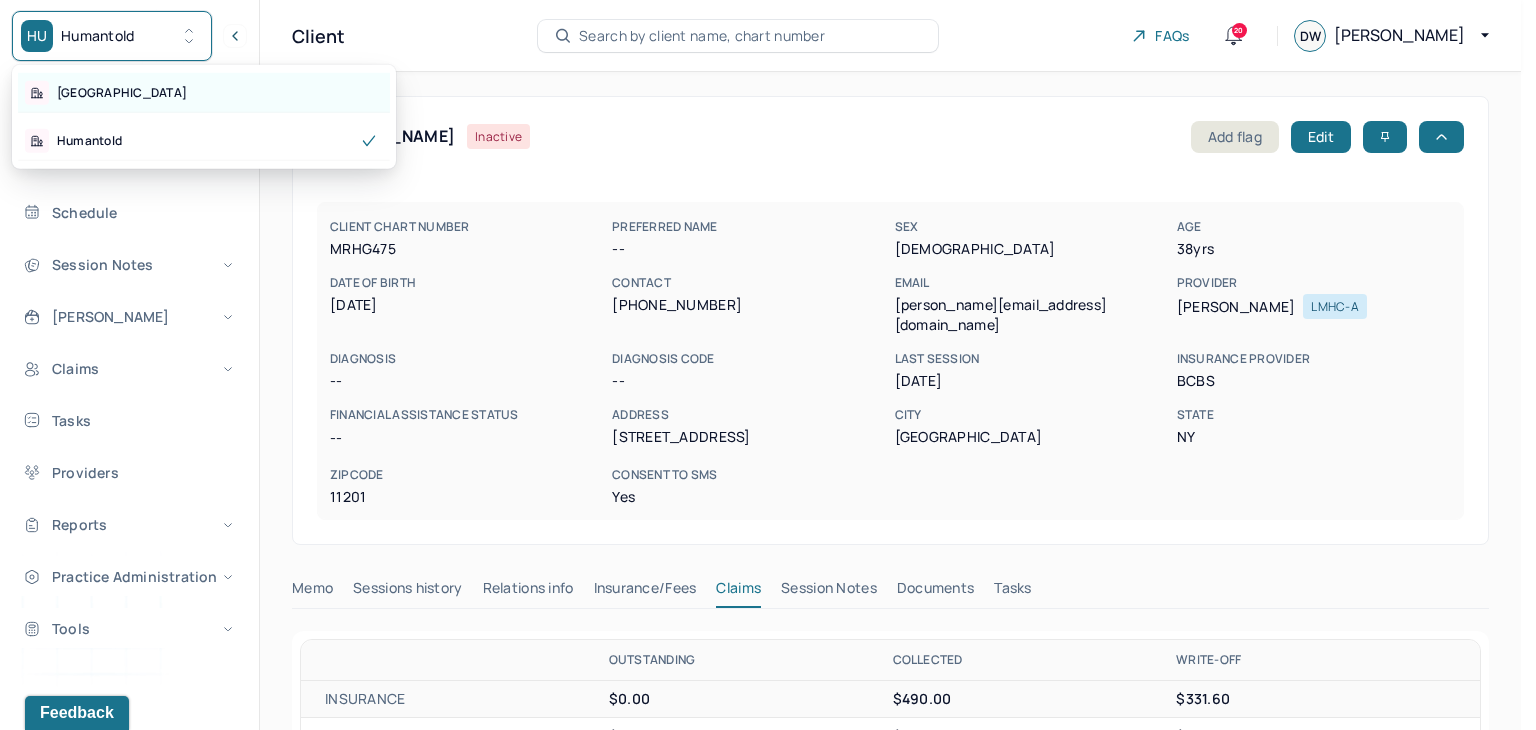 click on "[GEOGRAPHIC_DATA]" at bounding box center (204, 93) 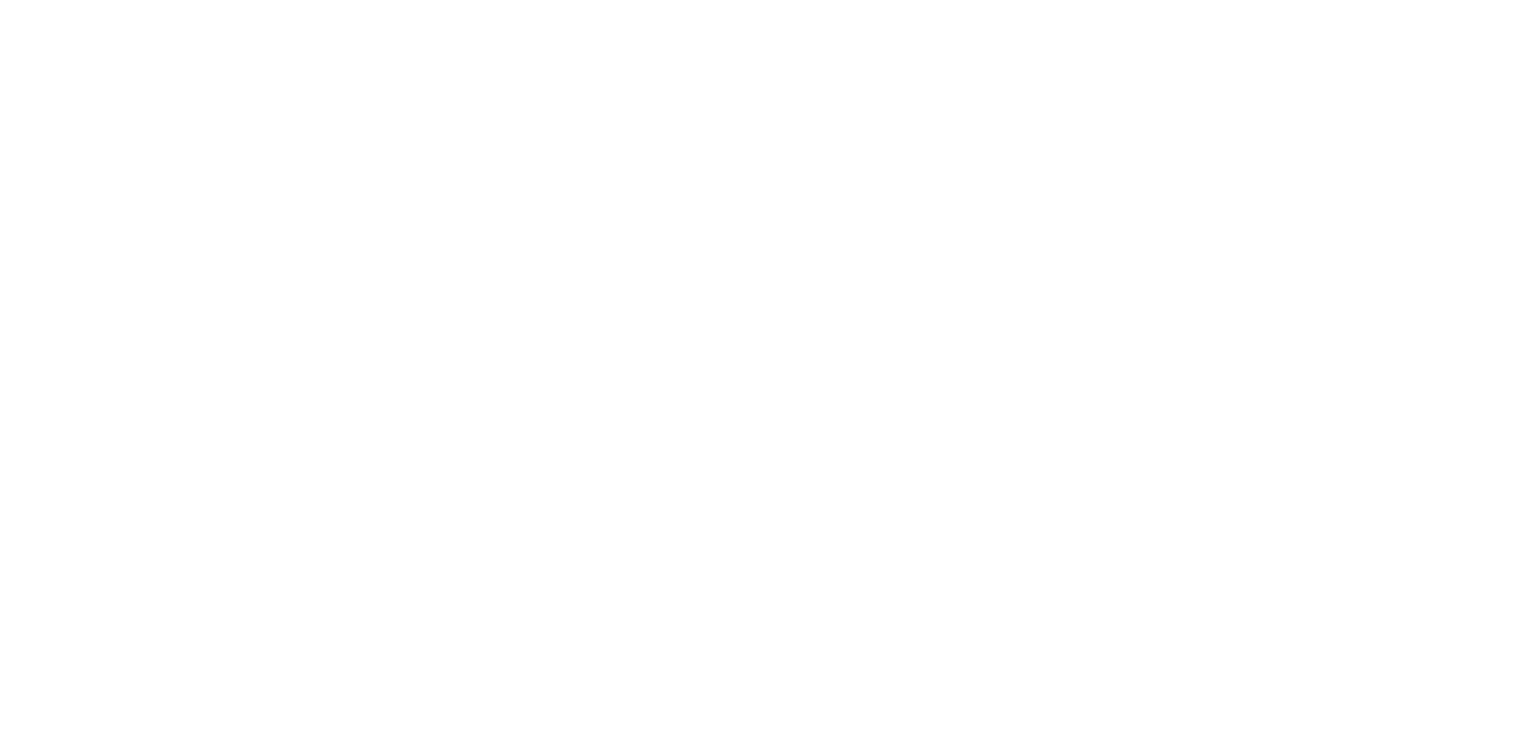 scroll, scrollTop: 0, scrollLeft: 0, axis: both 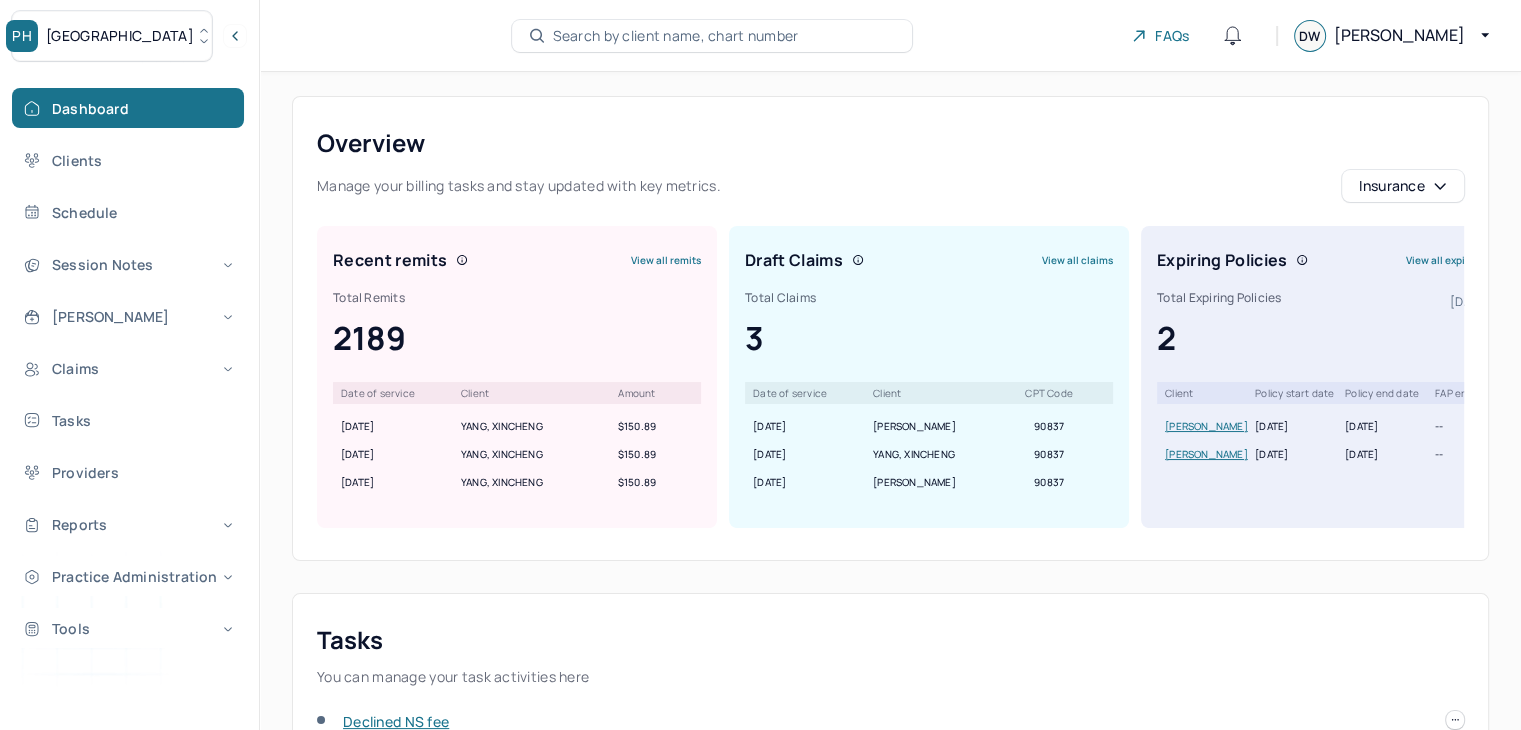click on "Search by client name, chart number" at bounding box center (676, 36) 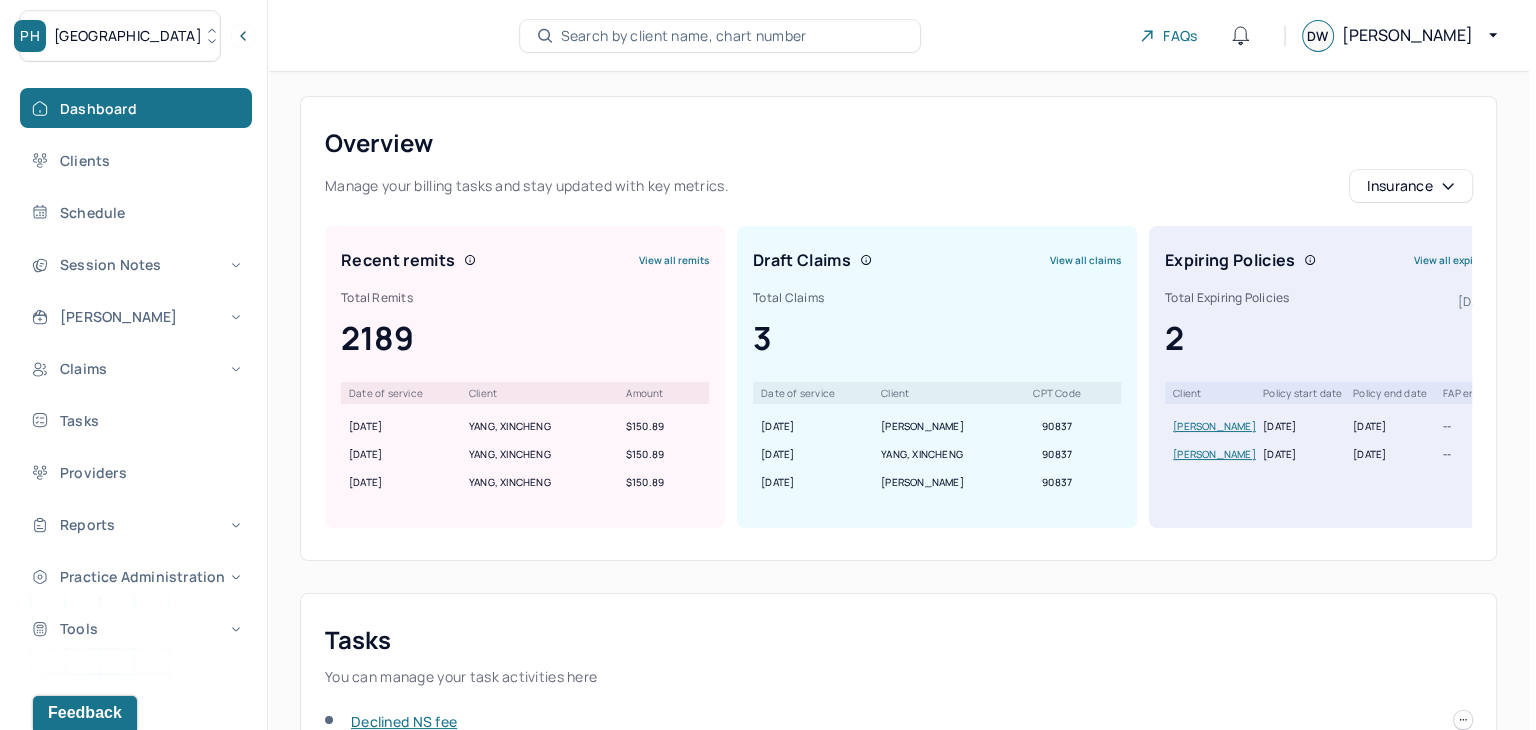 scroll, scrollTop: 0, scrollLeft: 0, axis: both 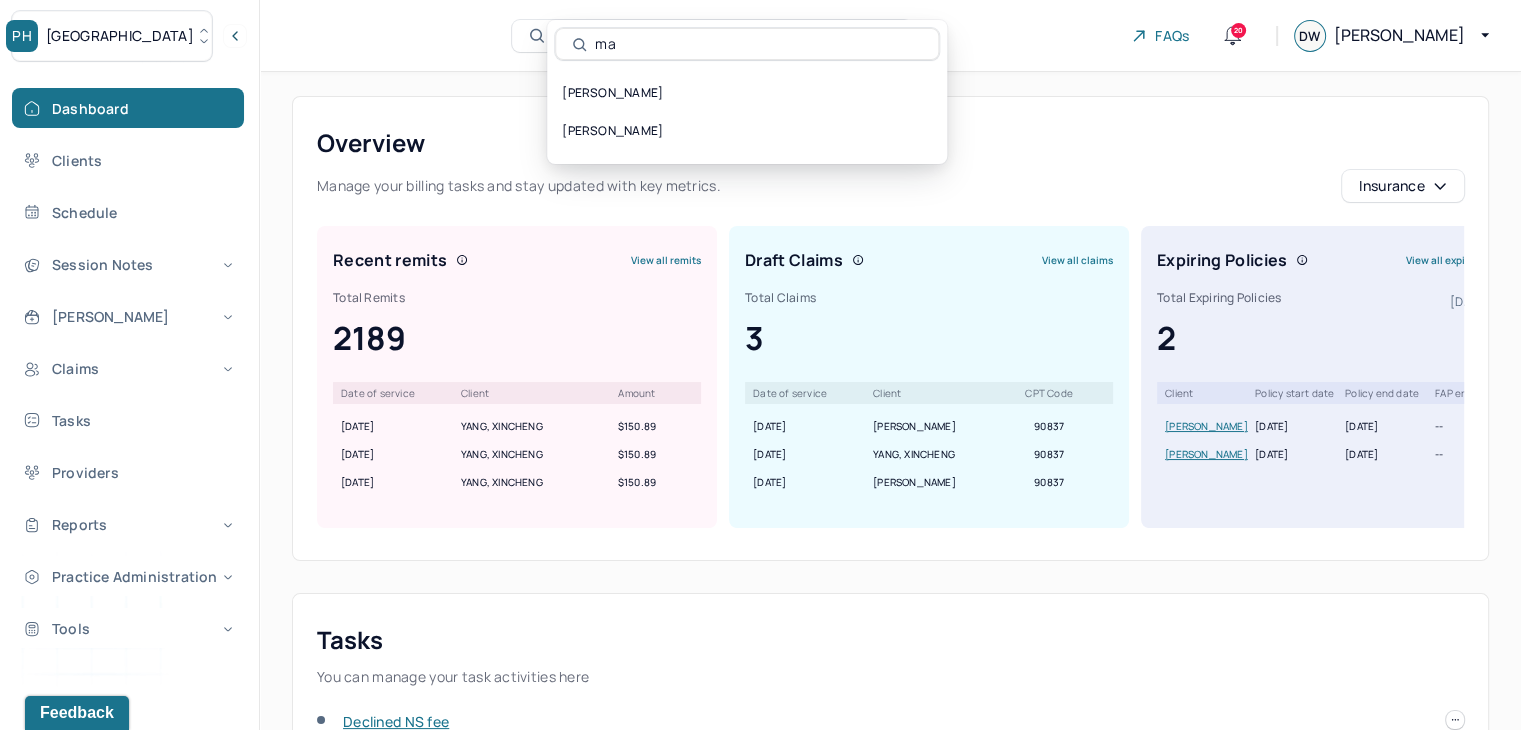 type on "m" 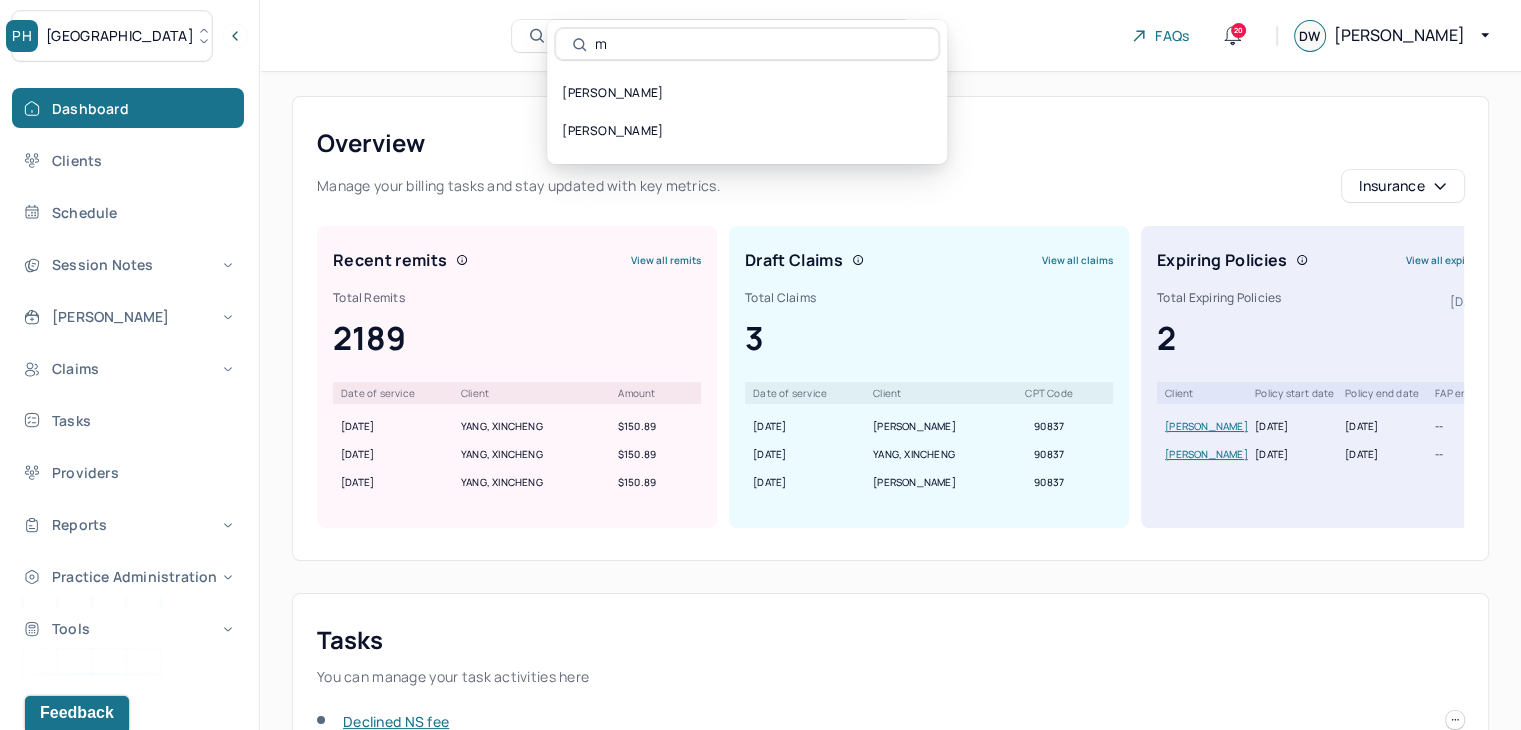 type 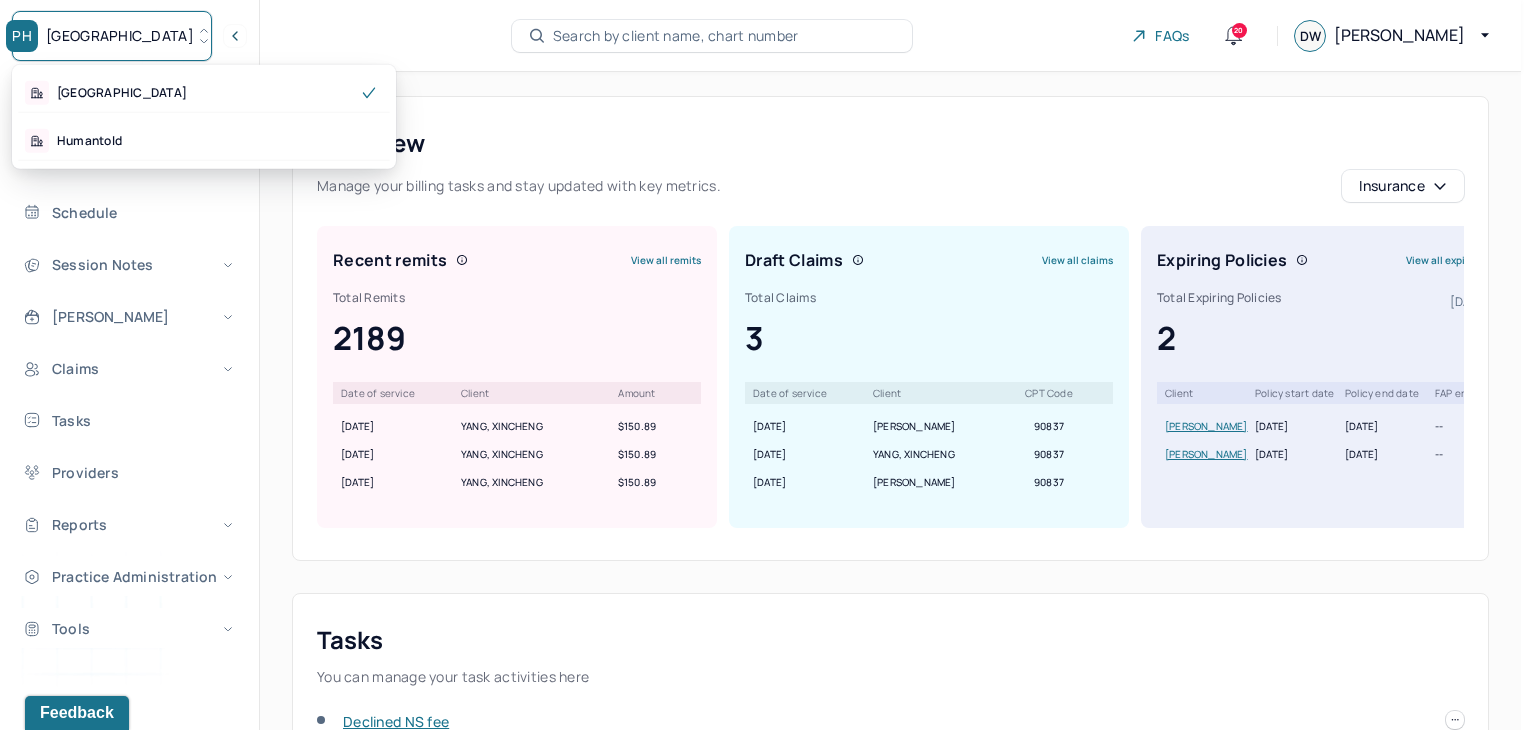 click 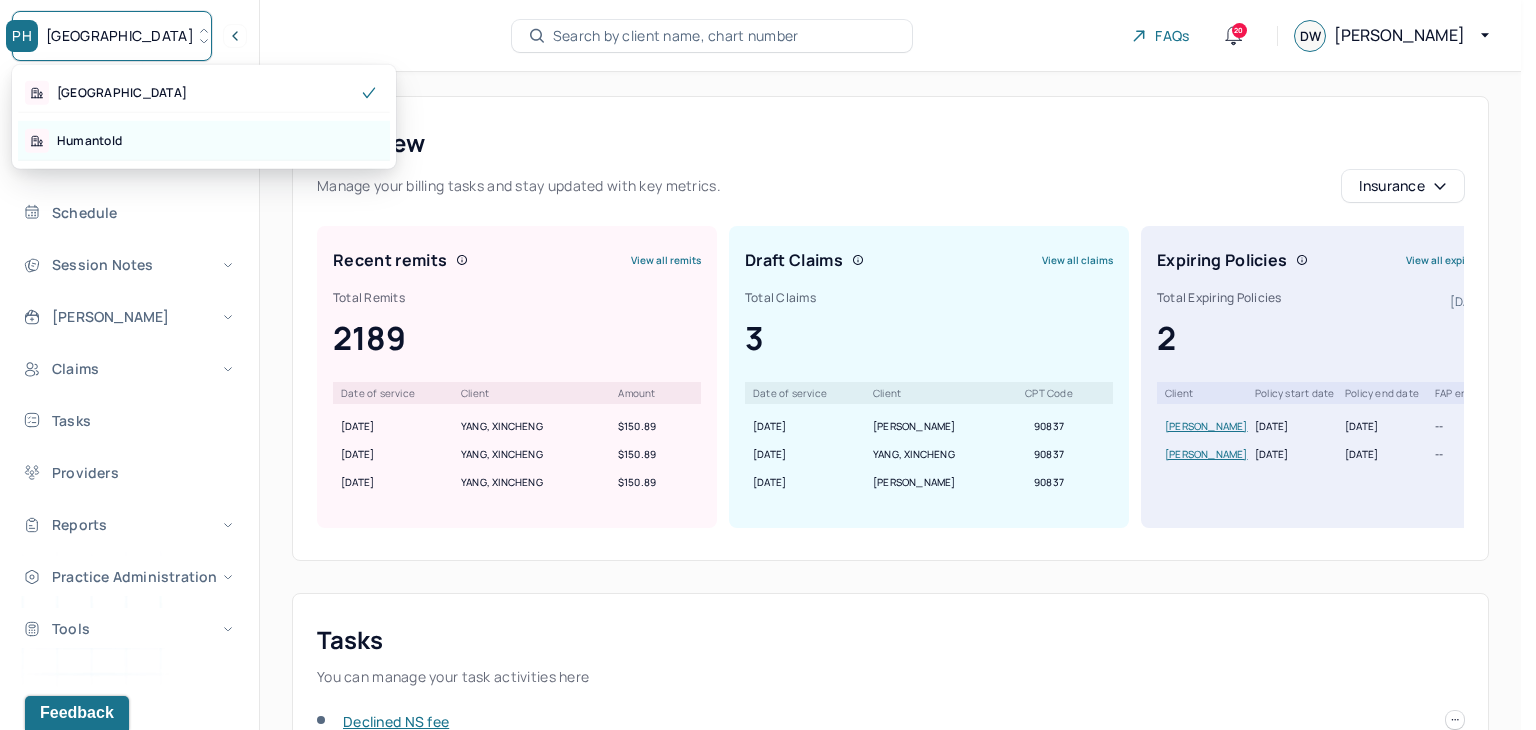click on "Humantold" at bounding box center (204, 141) 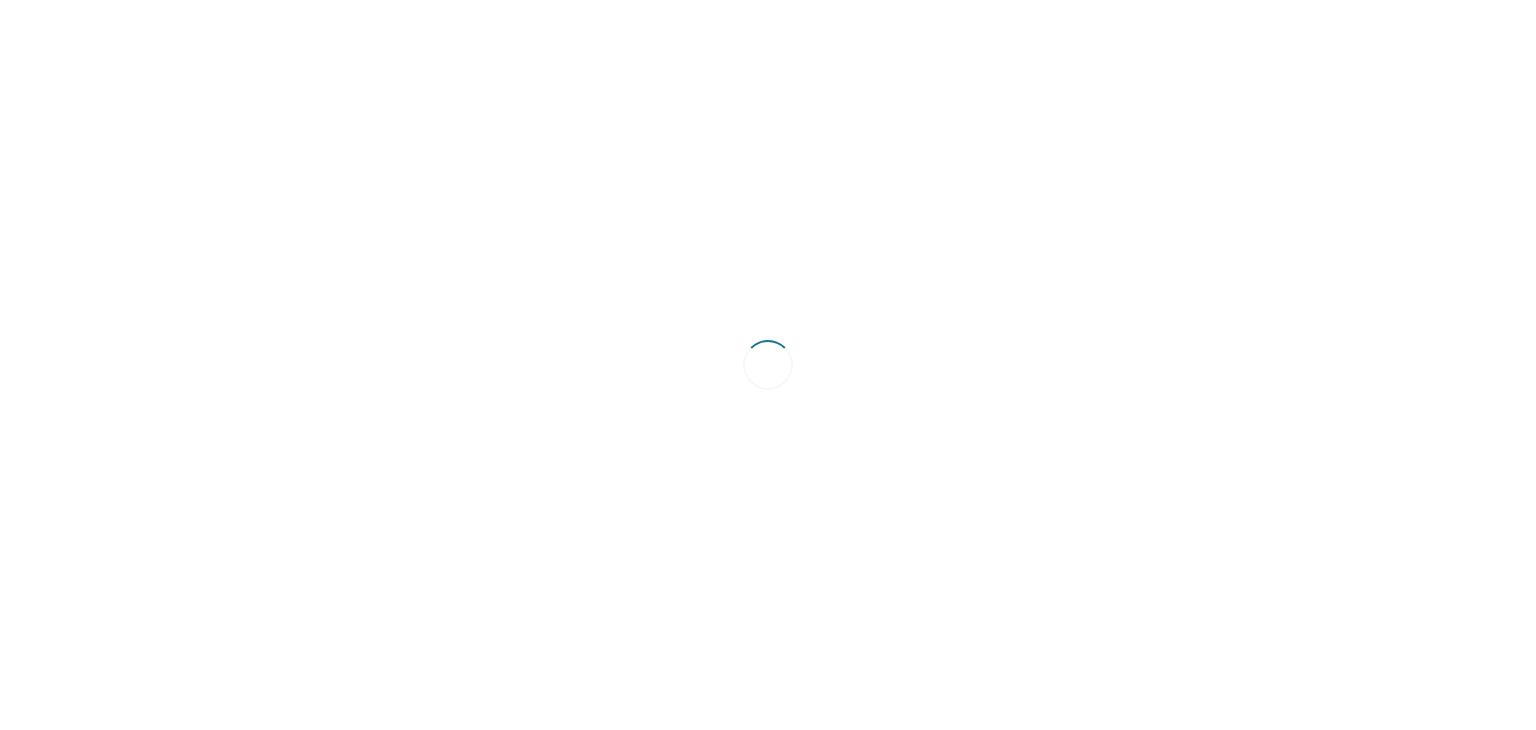 scroll, scrollTop: 0, scrollLeft: 0, axis: both 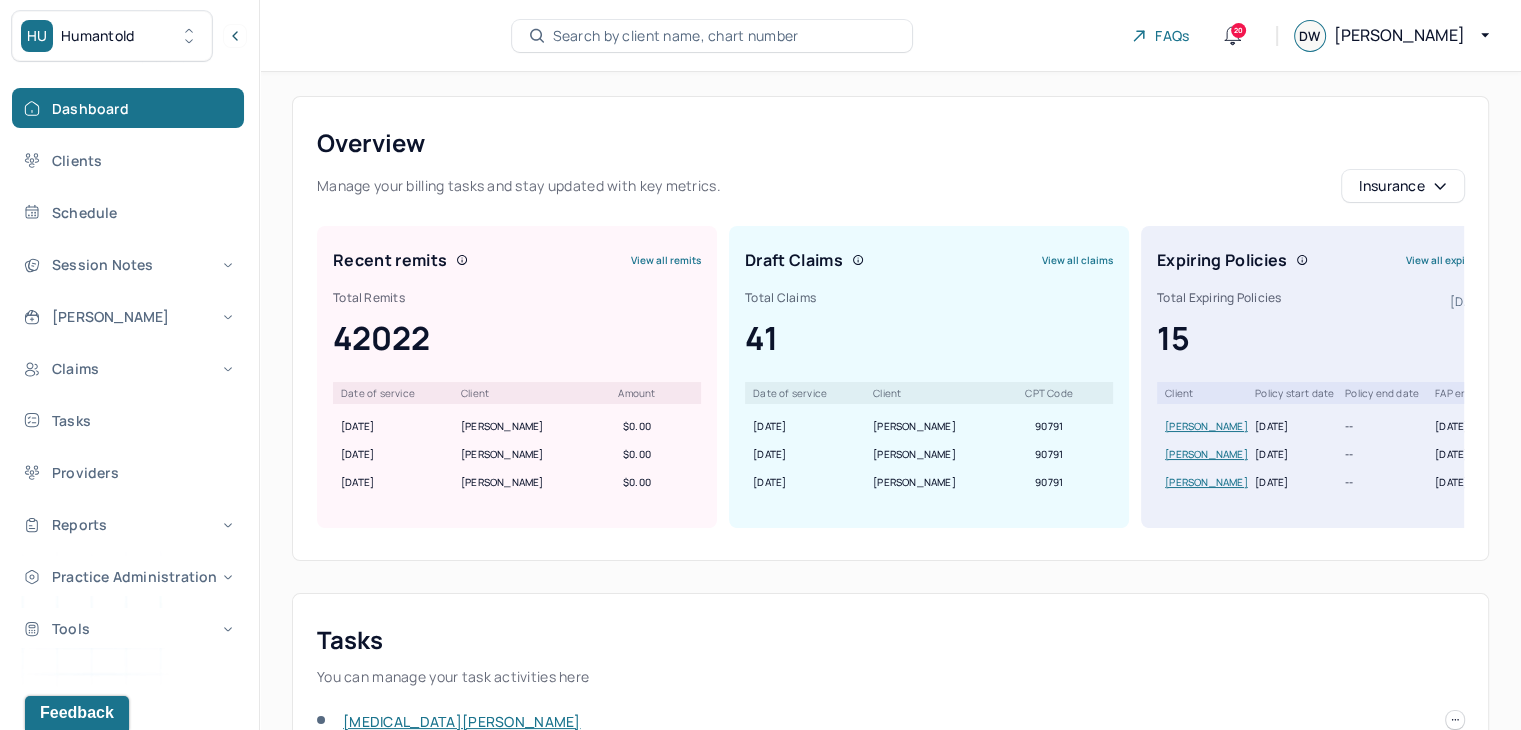 click on "Search by client name, chart number" at bounding box center (676, 36) 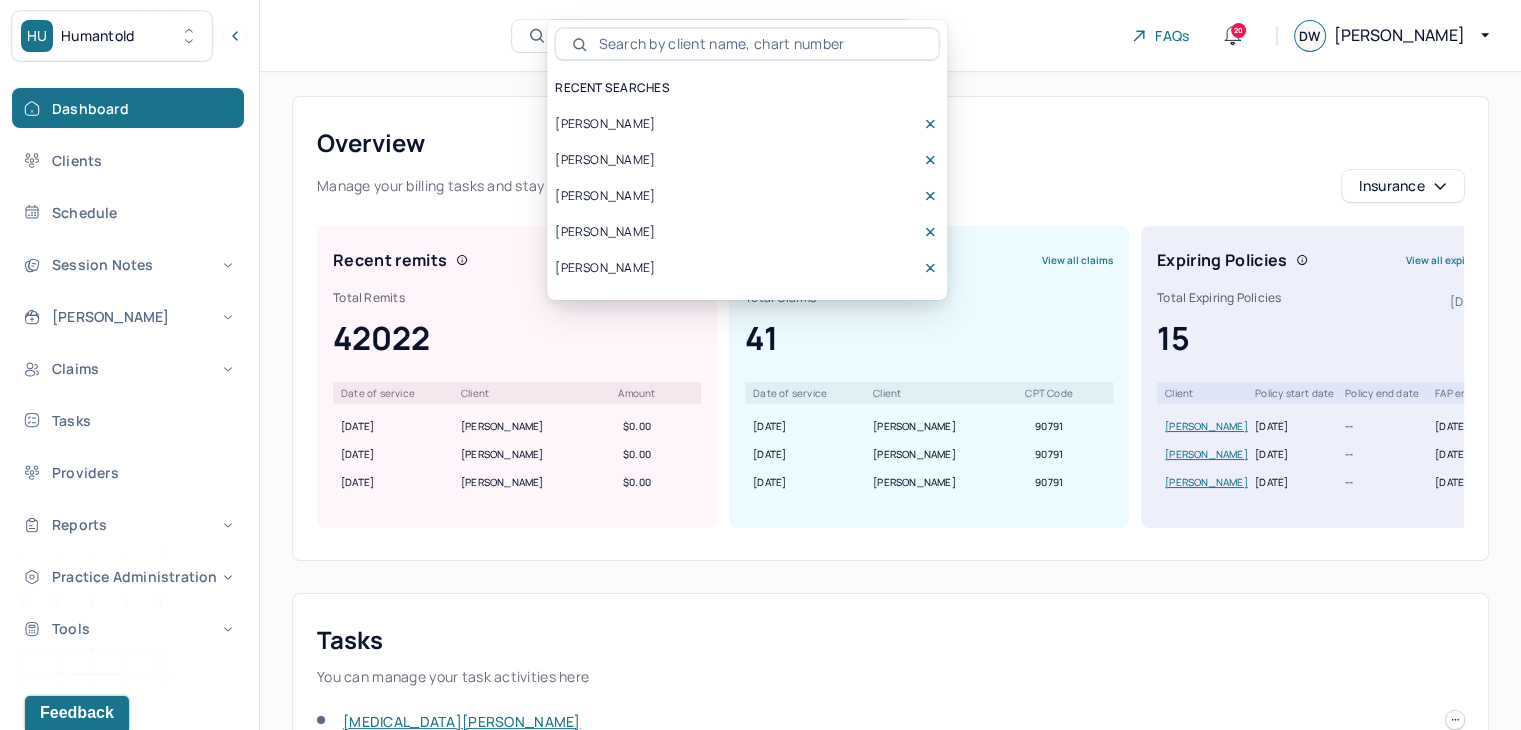 click on "Veronica Martinez" at bounding box center (605, 124) 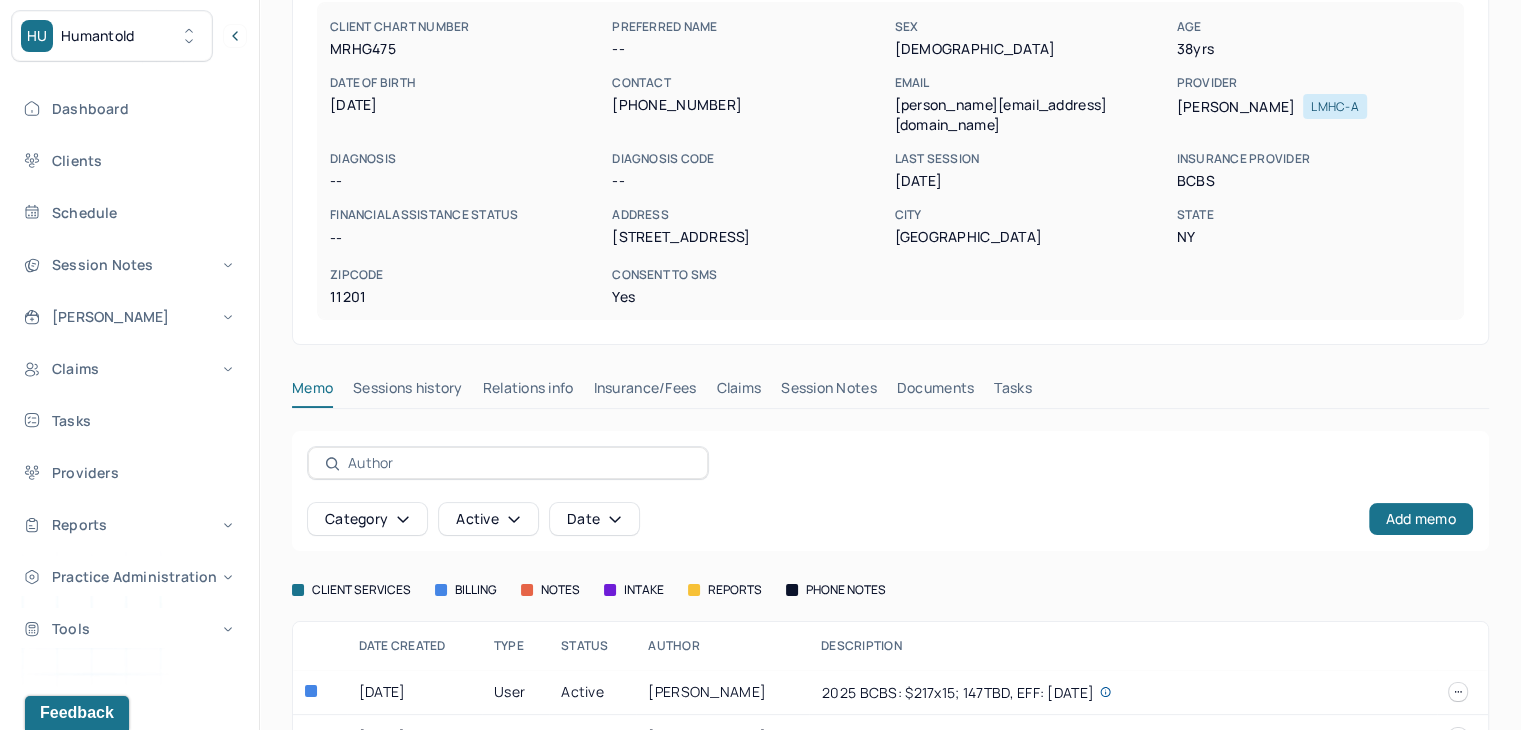 scroll, scrollTop: 237, scrollLeft: 0, axis: vertical 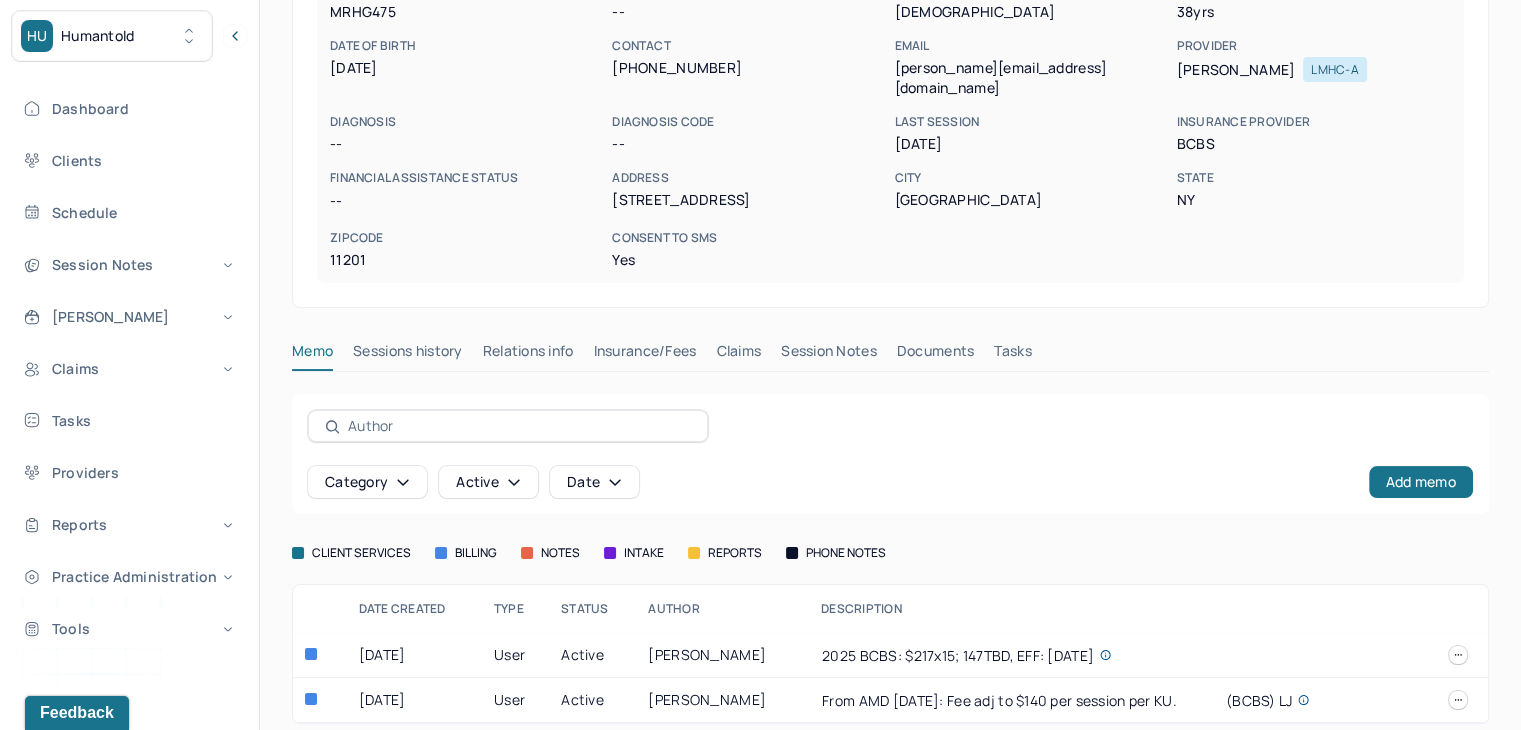 click on "Session Notes" at bounding box center (829, 355) 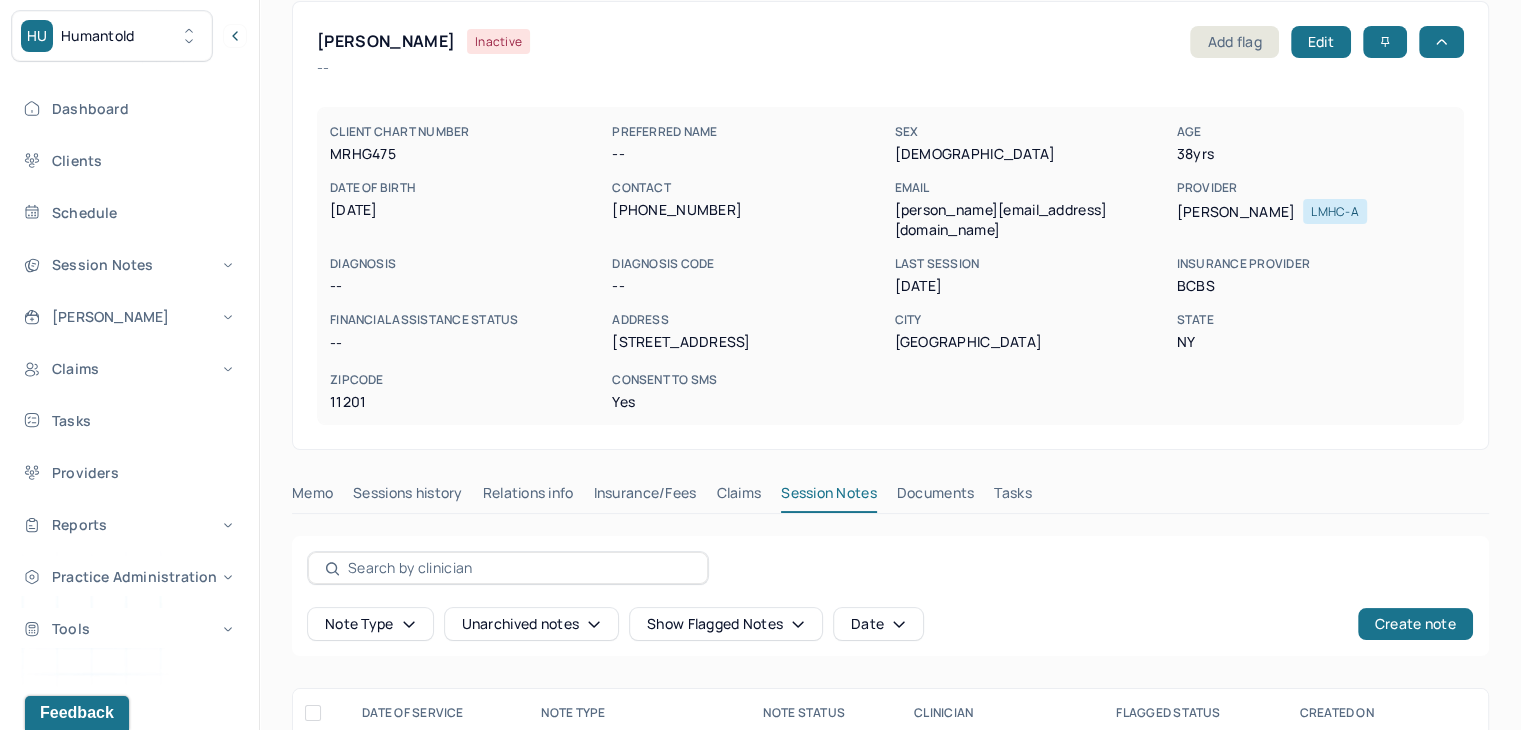 scroll, scrollTop: 0, scrollLeft: 0, axis: both 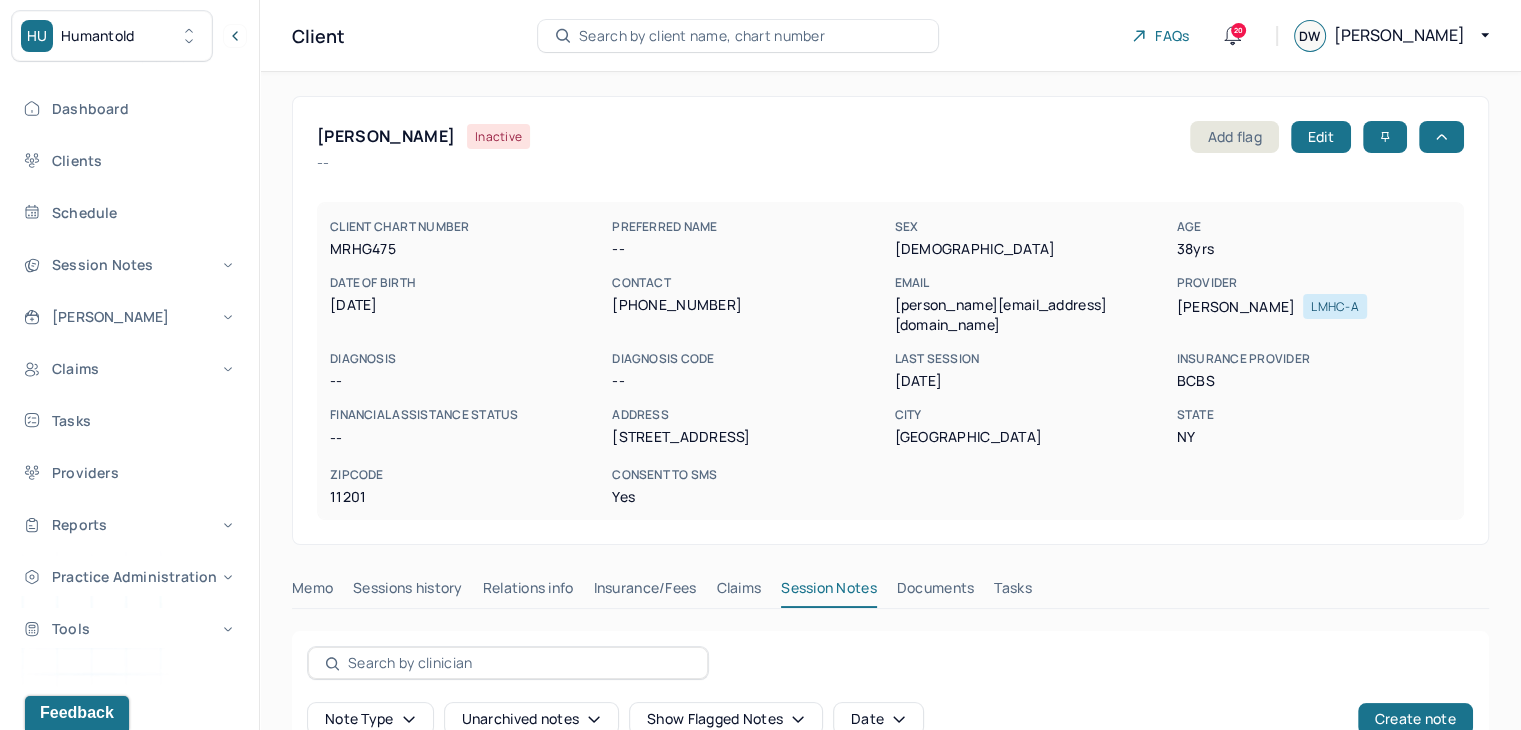 click on "Search by client name, chart number" at bounding box center [702, 36] 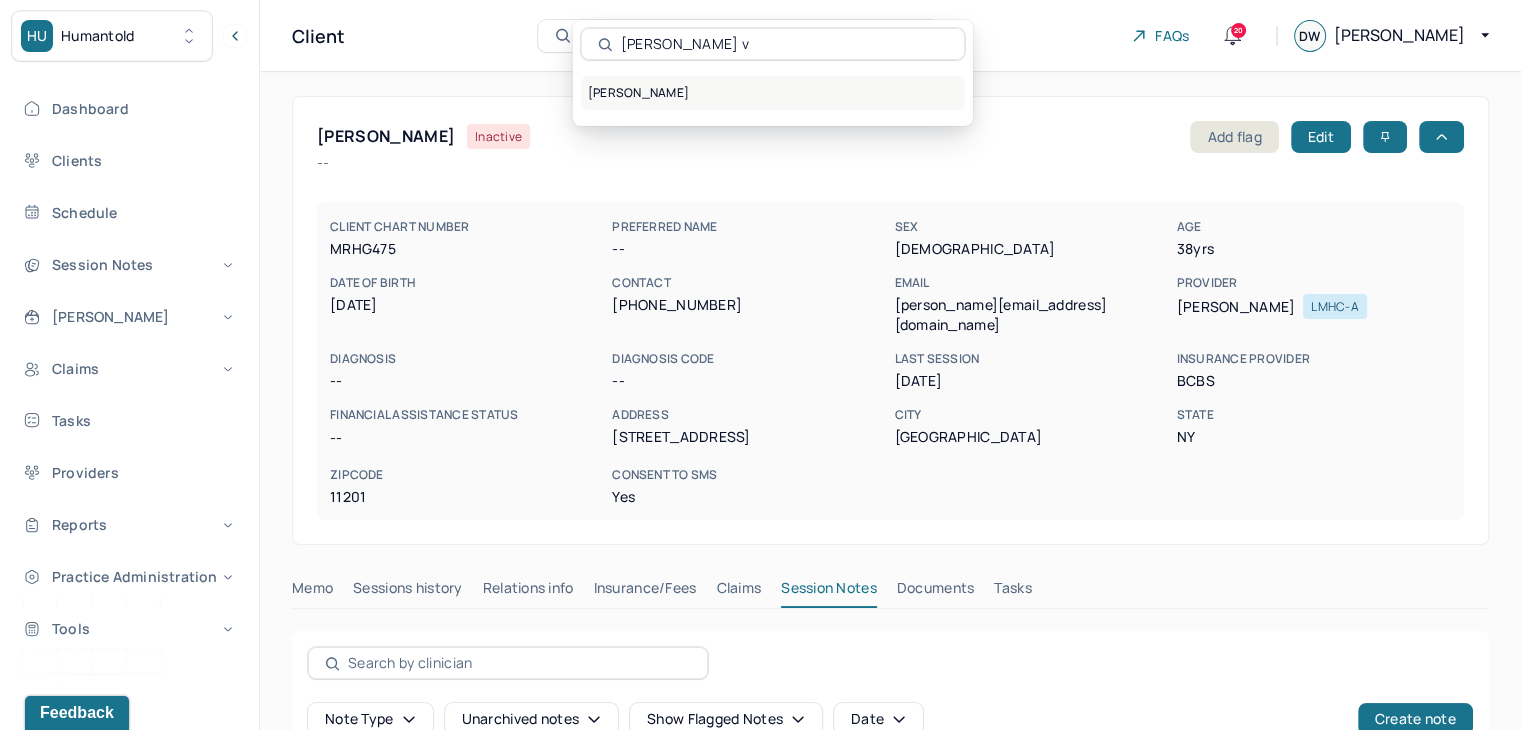type on "[PERSON_NAME] v" 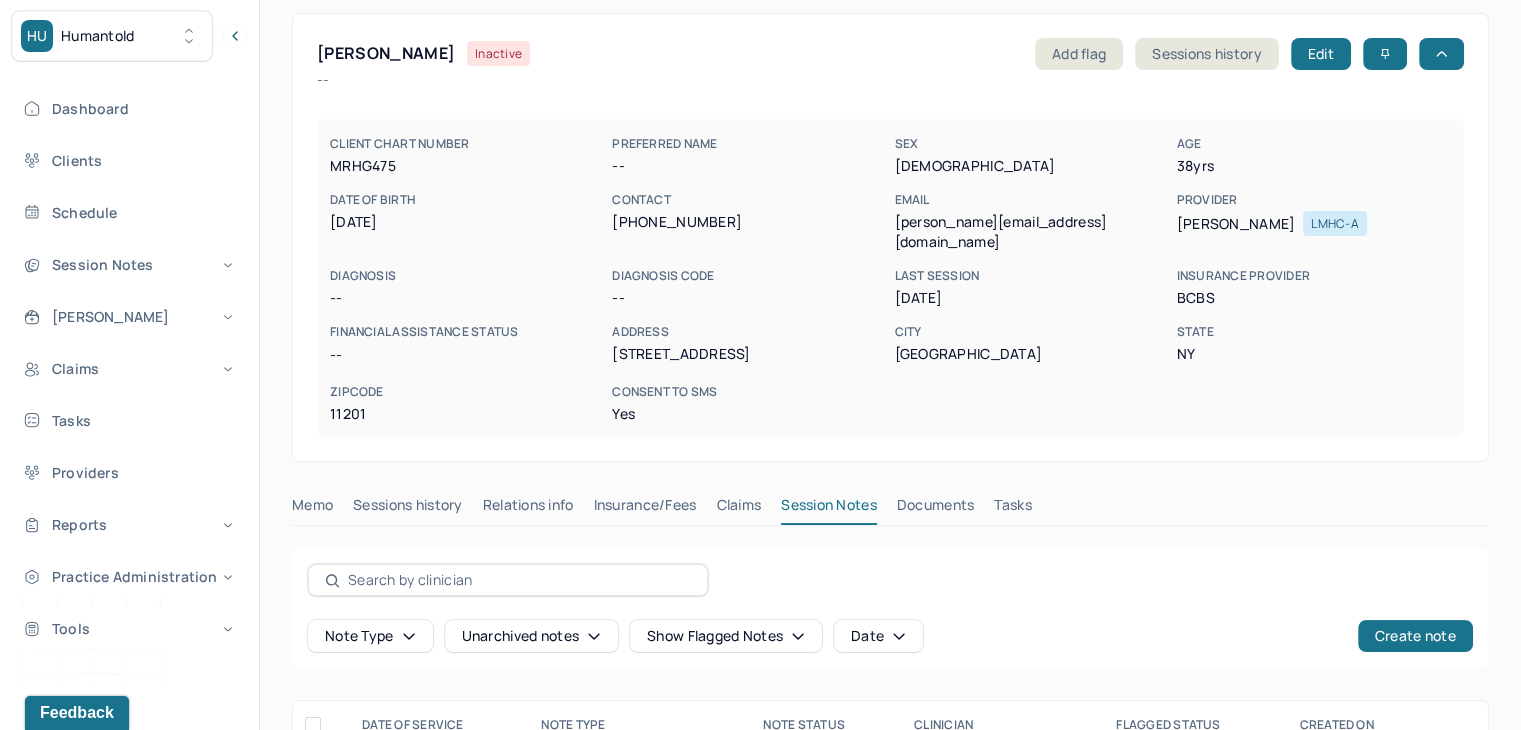 scroll, scrollTop: 207, scrollLeft: 0, axis: vertical 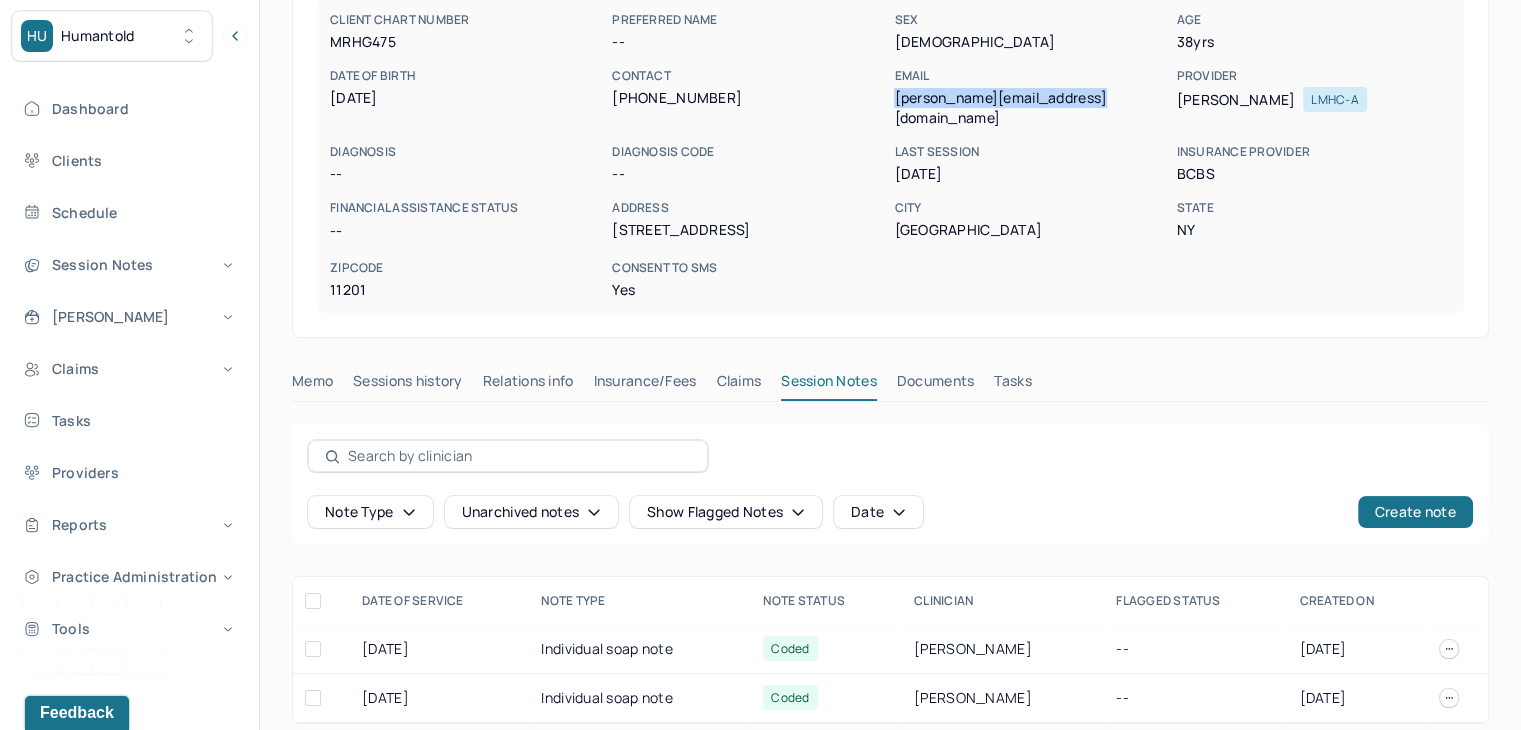 drag, startPoint x: 1111, startPoint y: 98, endPoint x: 889, endPoint y: 93, distance: 222.0563 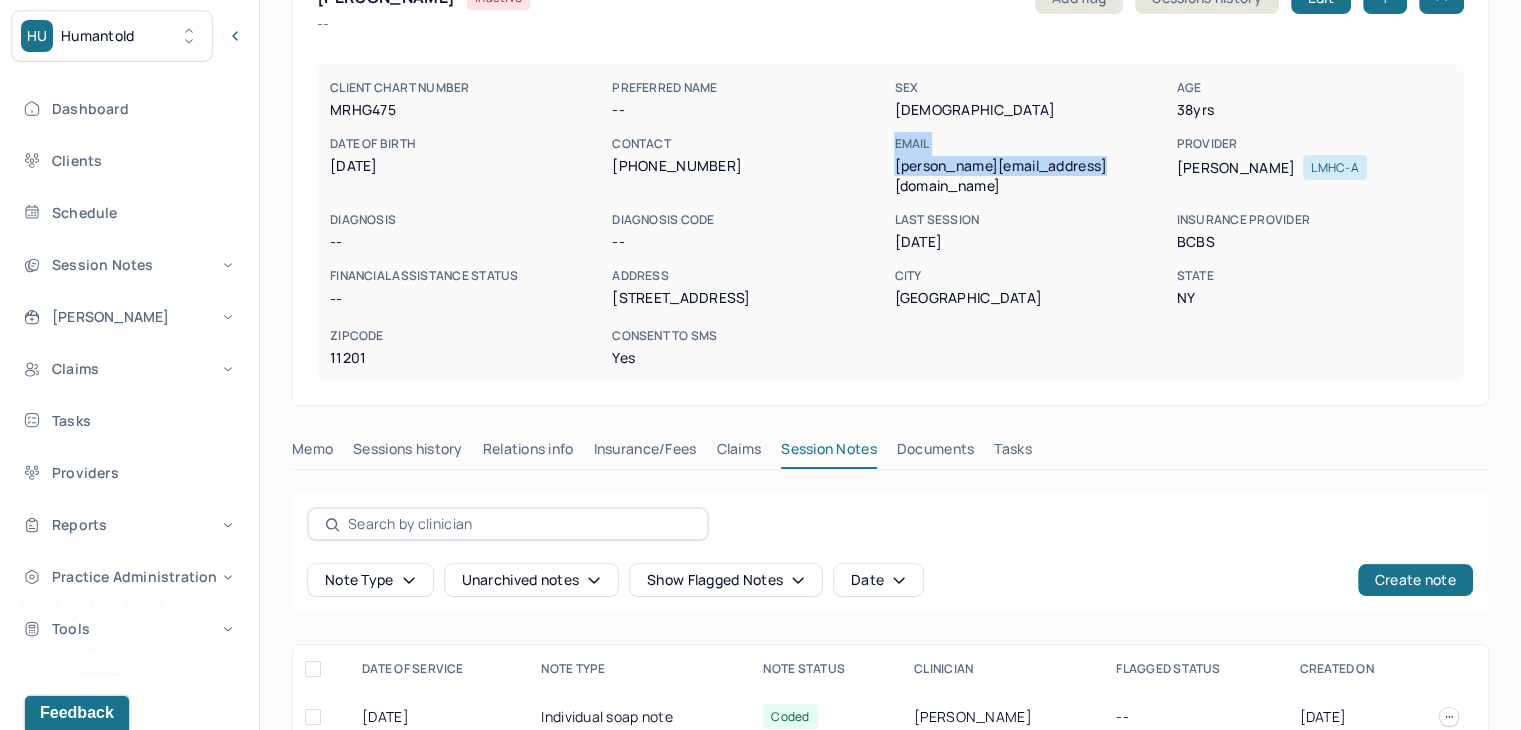 scroll, scrollTop: 0, scrollLeft: 0, axis: both 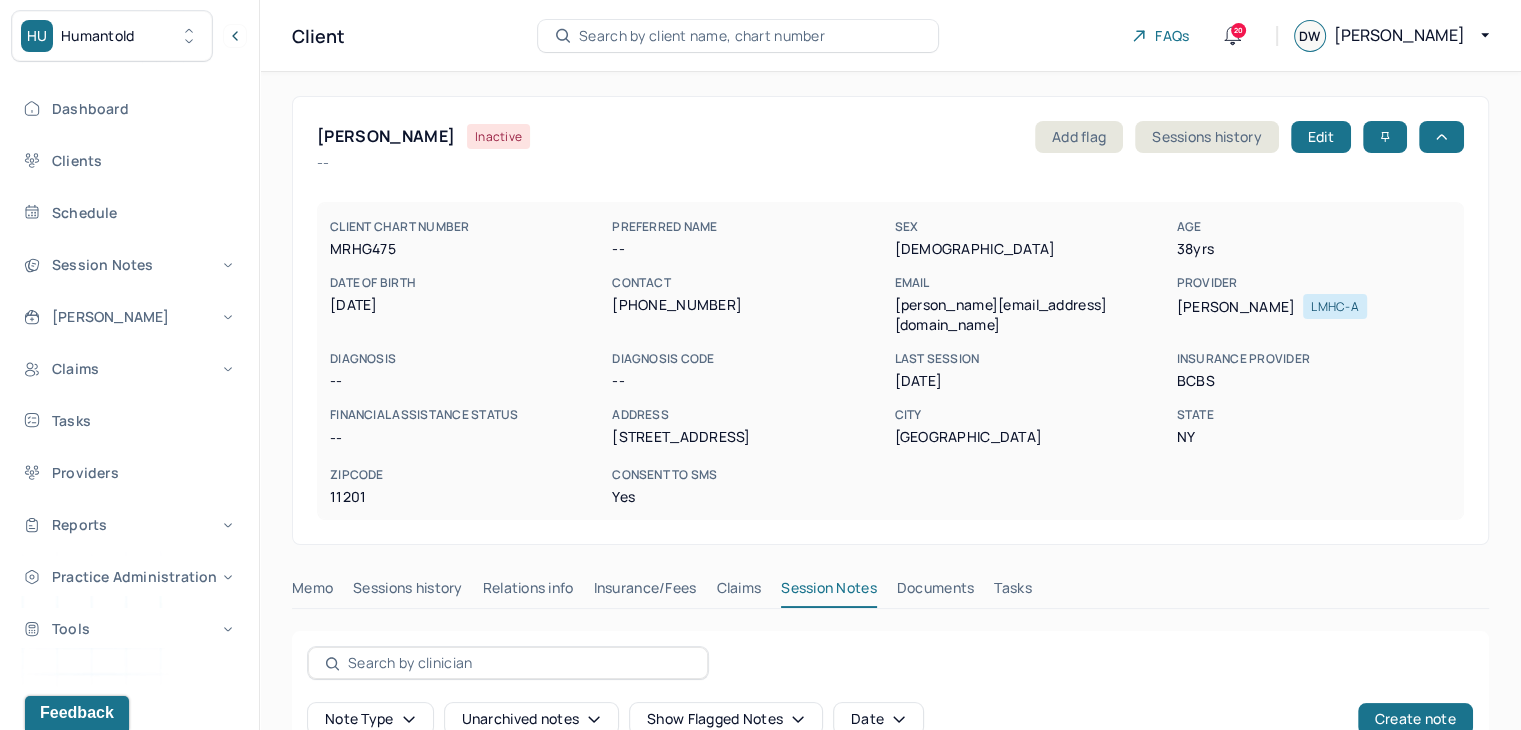 click on "Dashboard Clients Schedule Session Notes Billings Claims Tasks Providers Reports Practice Administration Tools" at bounding box center (129, 368) 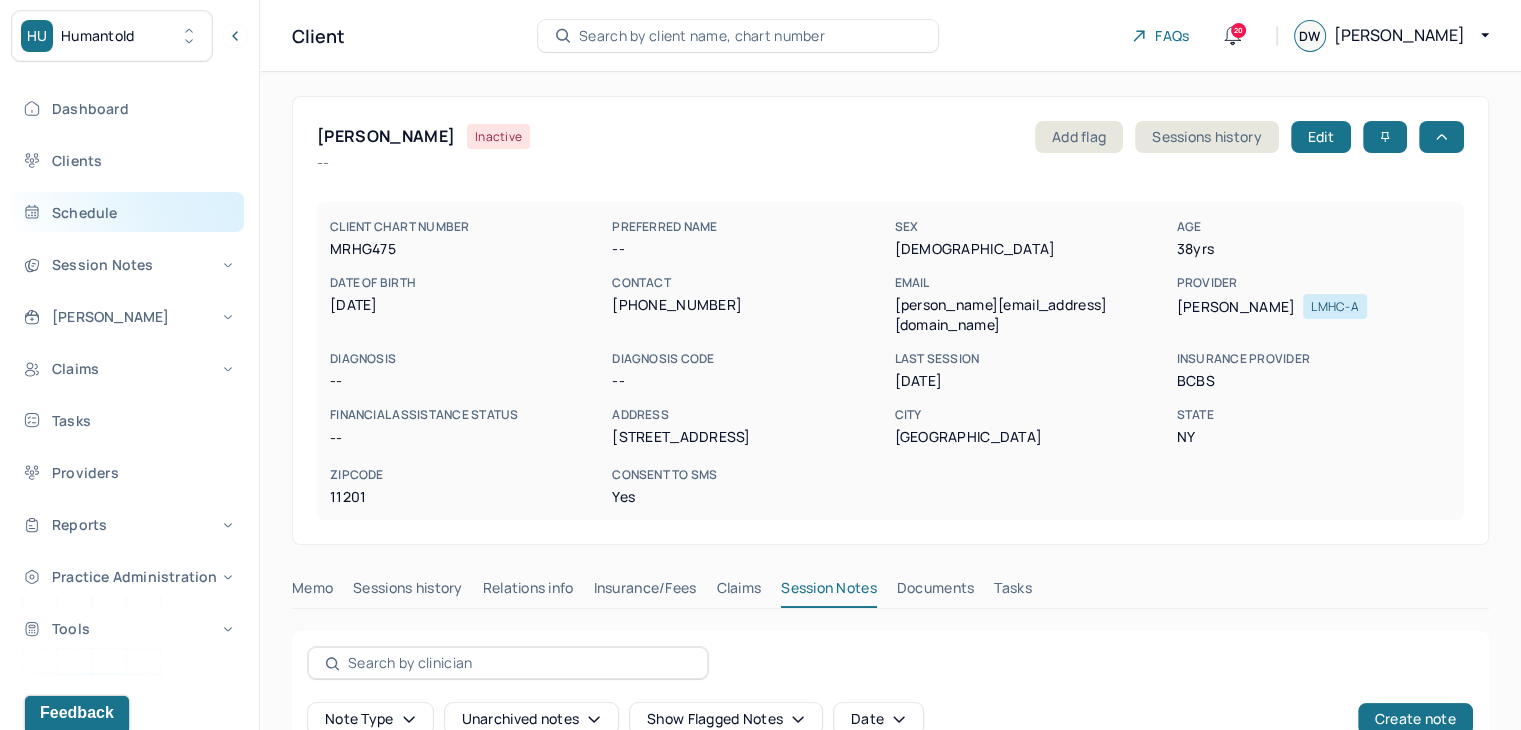click on "Schedule" at bounding box center (128, 212) 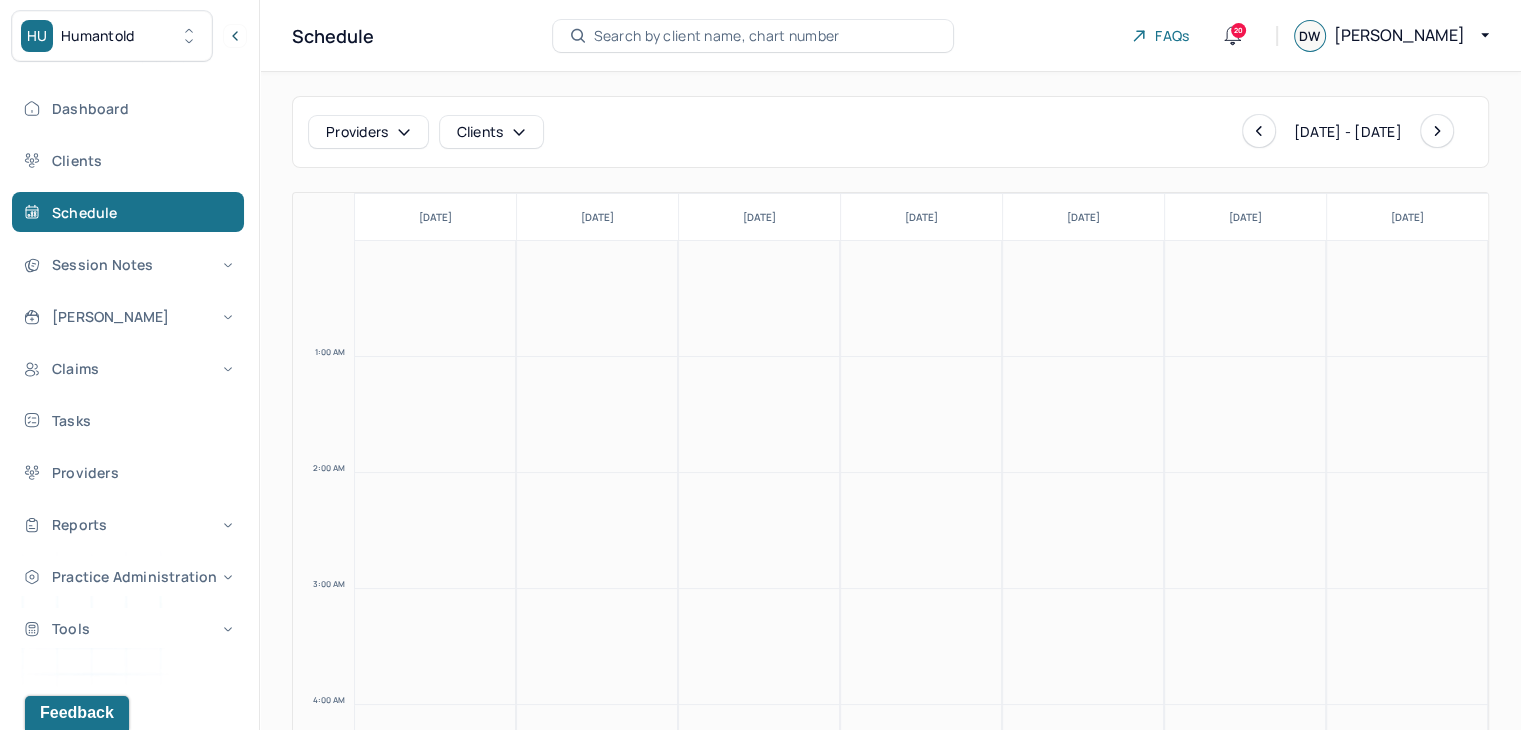click on "Providers" at bounding box center (368, 132) 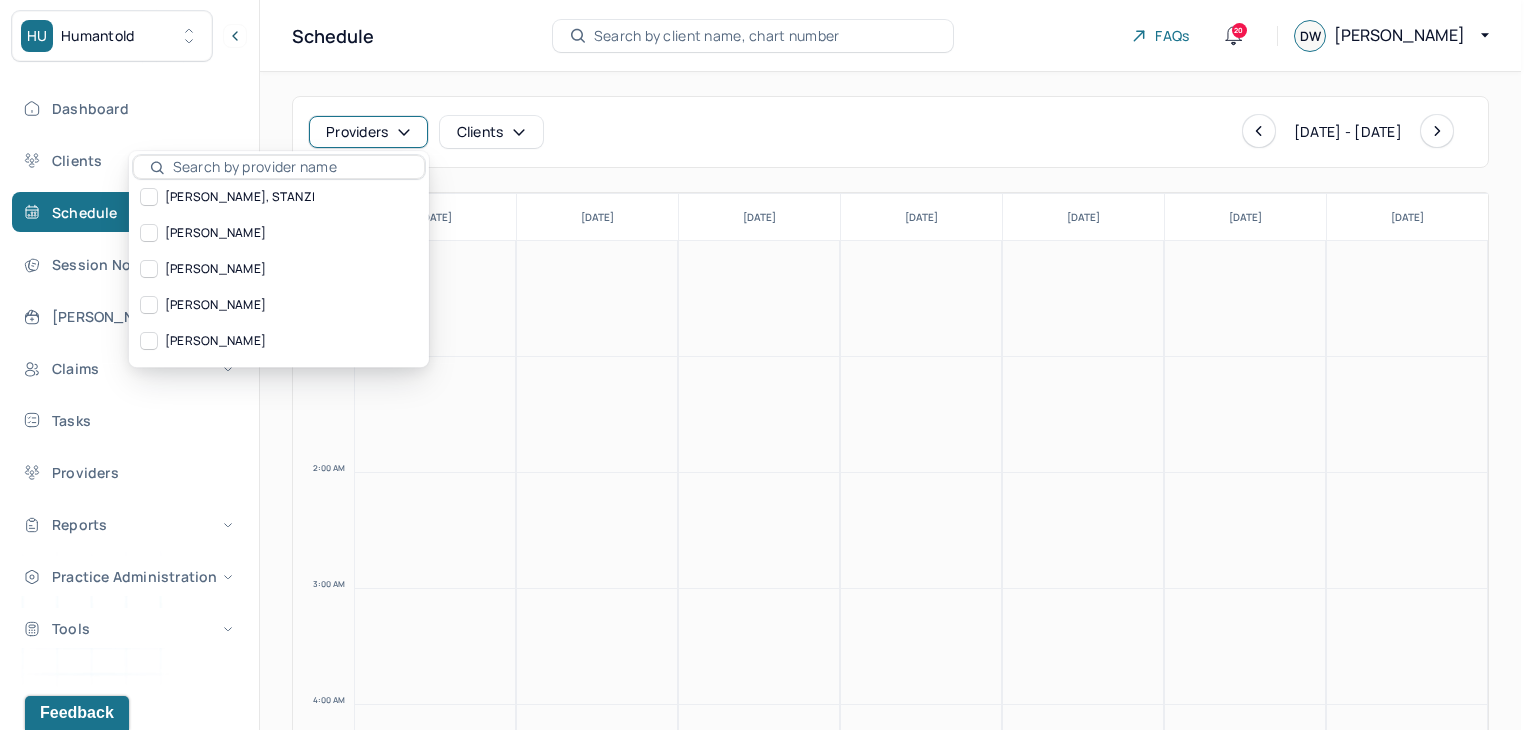 click on "WICHT, STANZI KALYUSKIN, ANTONINA KANE, DANA ARIFIN, GABY WILLIAMS, CHRISTINA BELLOTT, NICOLE FITZSIMONS, MERE FELIX, CHRISTOPHER DELTOR, STEPHANIE GARIH, MIRIAM LIN SADON, SHELLY GALLO, MATTHEW ANDERSON, TASHAY GEISERMAN, ANNA HALL, AMELIA MAIDIOTIS, GEORGETTE DAMIANO, KRISTINA REYES, KASANDRA BRUNETTI, ANDREA MORRIS, SARAH" at bounding box center (279, 259) 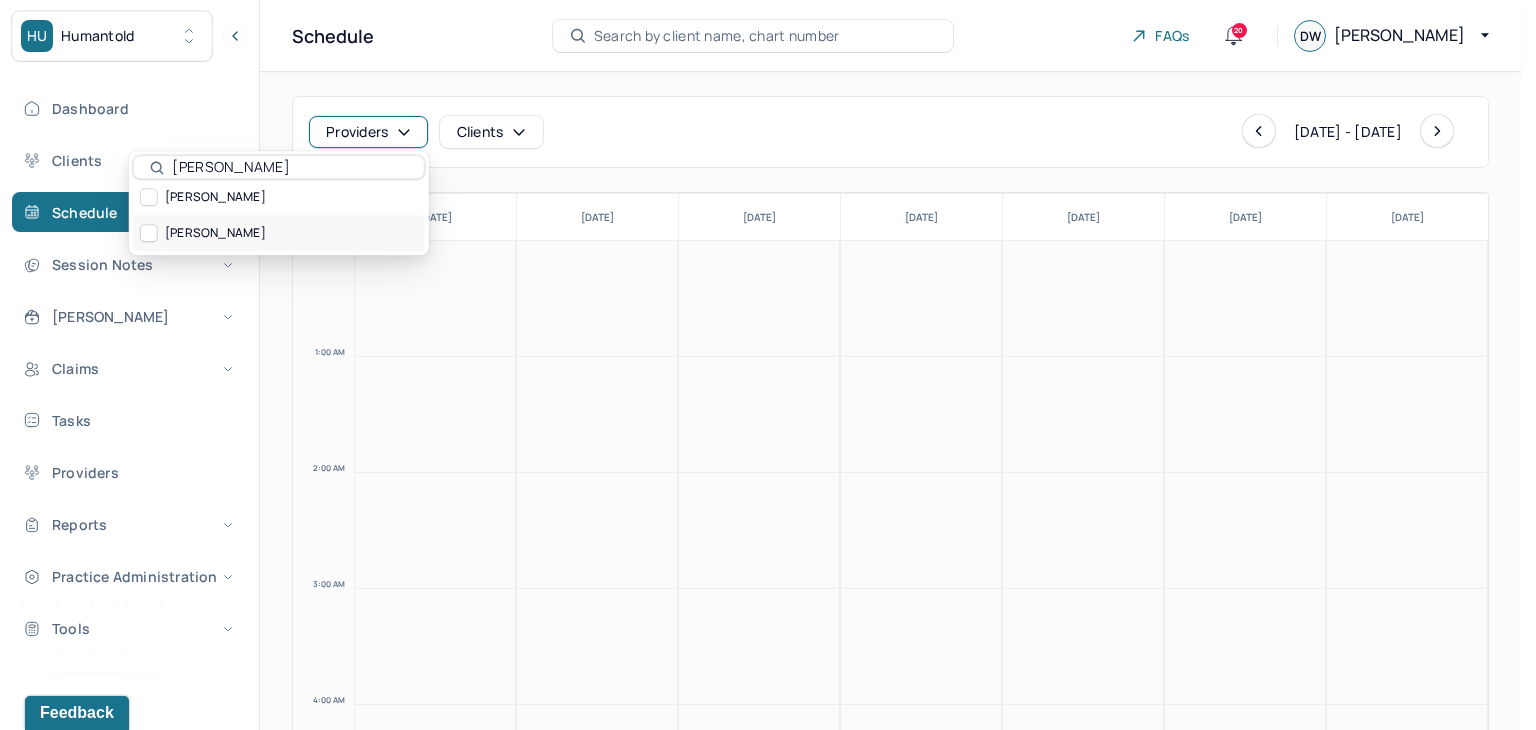 type on "Elizabeth" 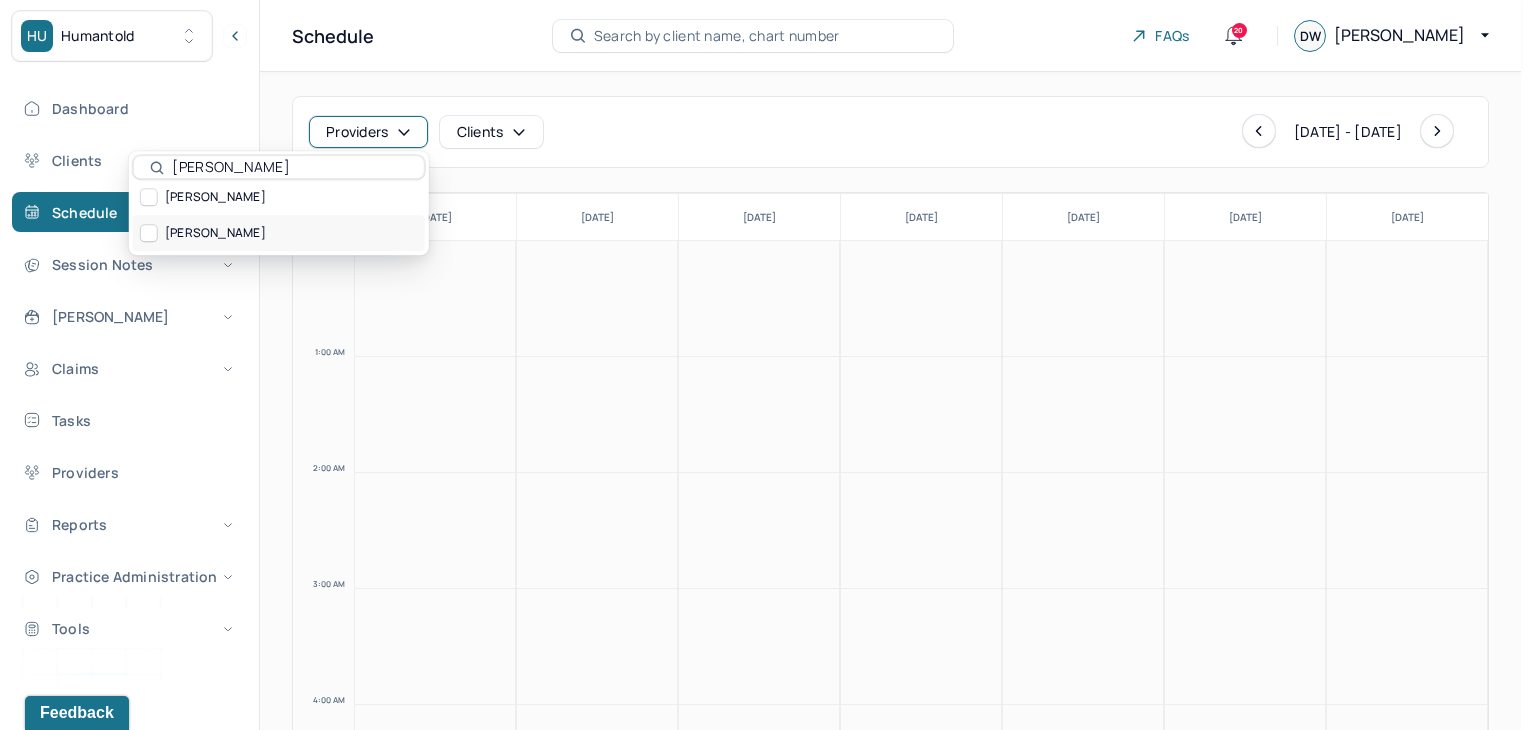click on "[PERSON_NAME]" at bounding box center (279, 233) 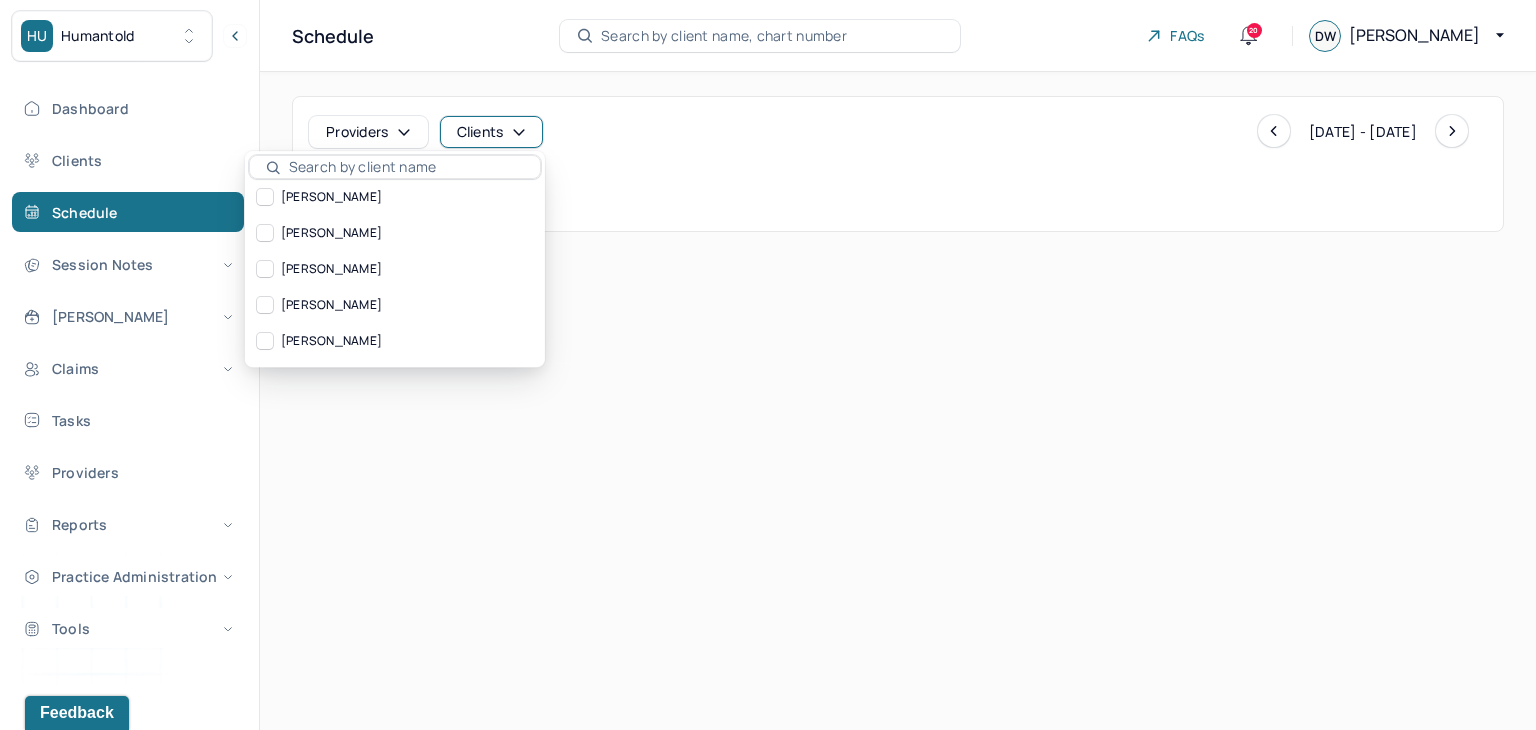 click on "Clients" at bounding box center (491, 132) 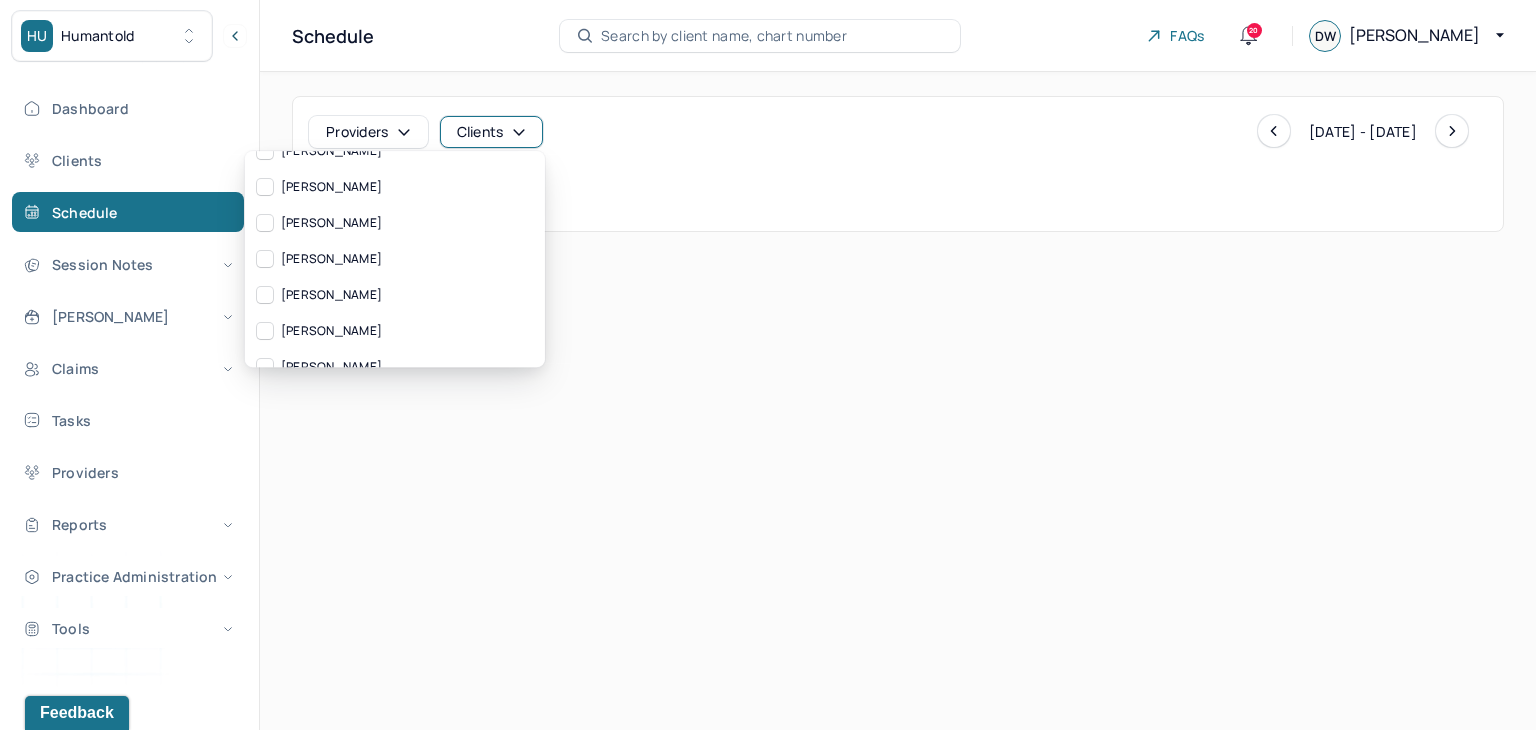 scroll, scrollTop: 532, scrollLeft: 0, axis: vertical 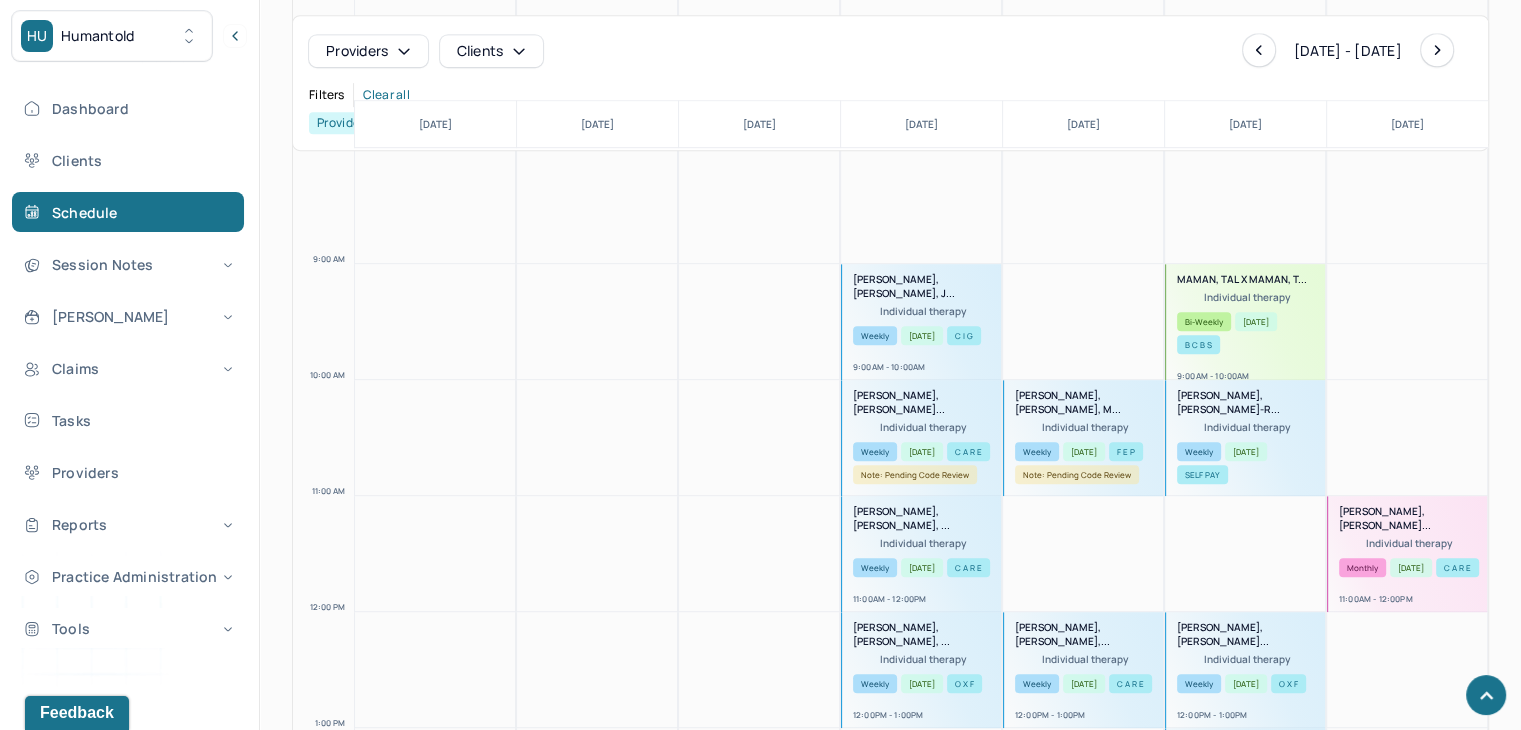 click on "Providers     Clients       Jun 29 - Jul 5, 2025" at bounding box center (890, 51) 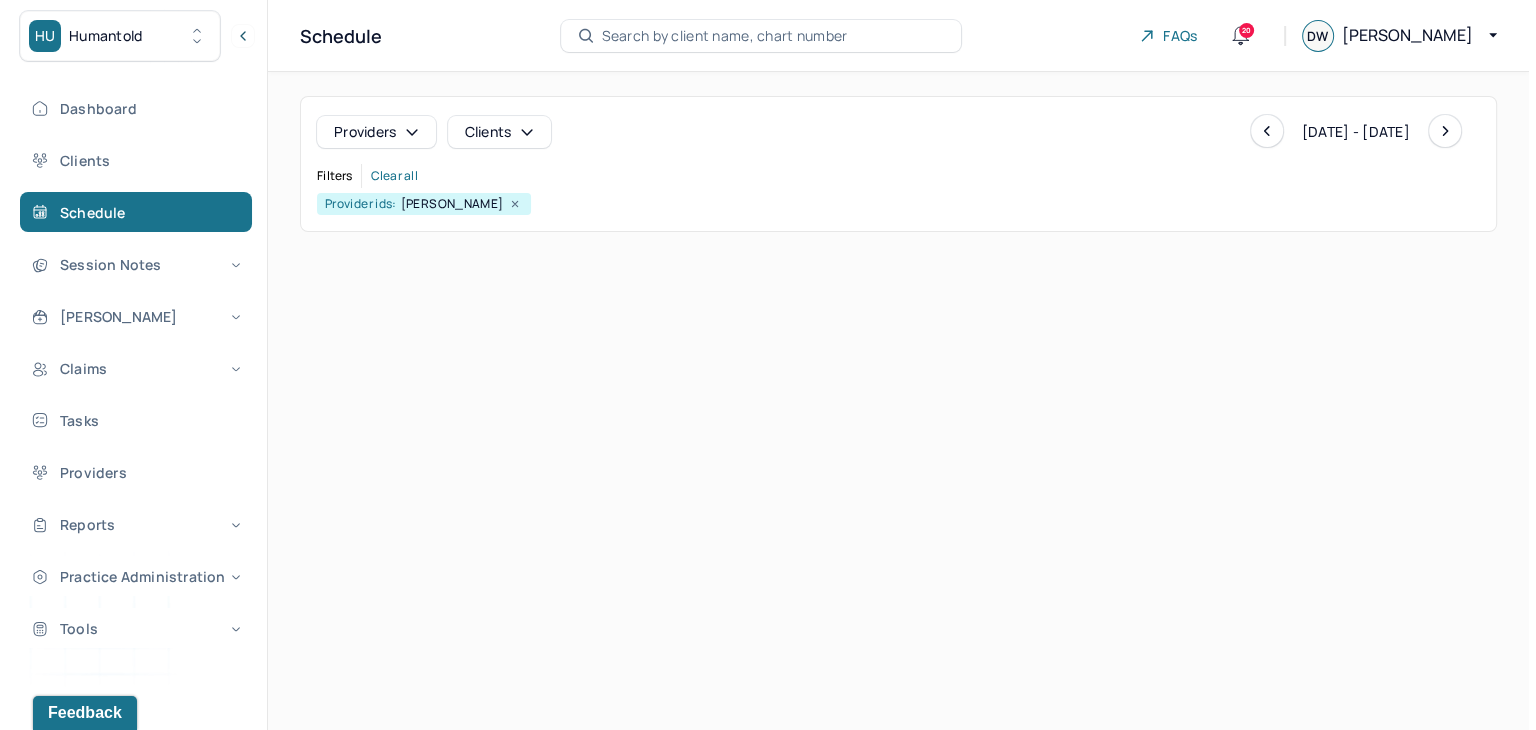 scroll, scrollTop: 0, scrollLeft: 0, axis: both 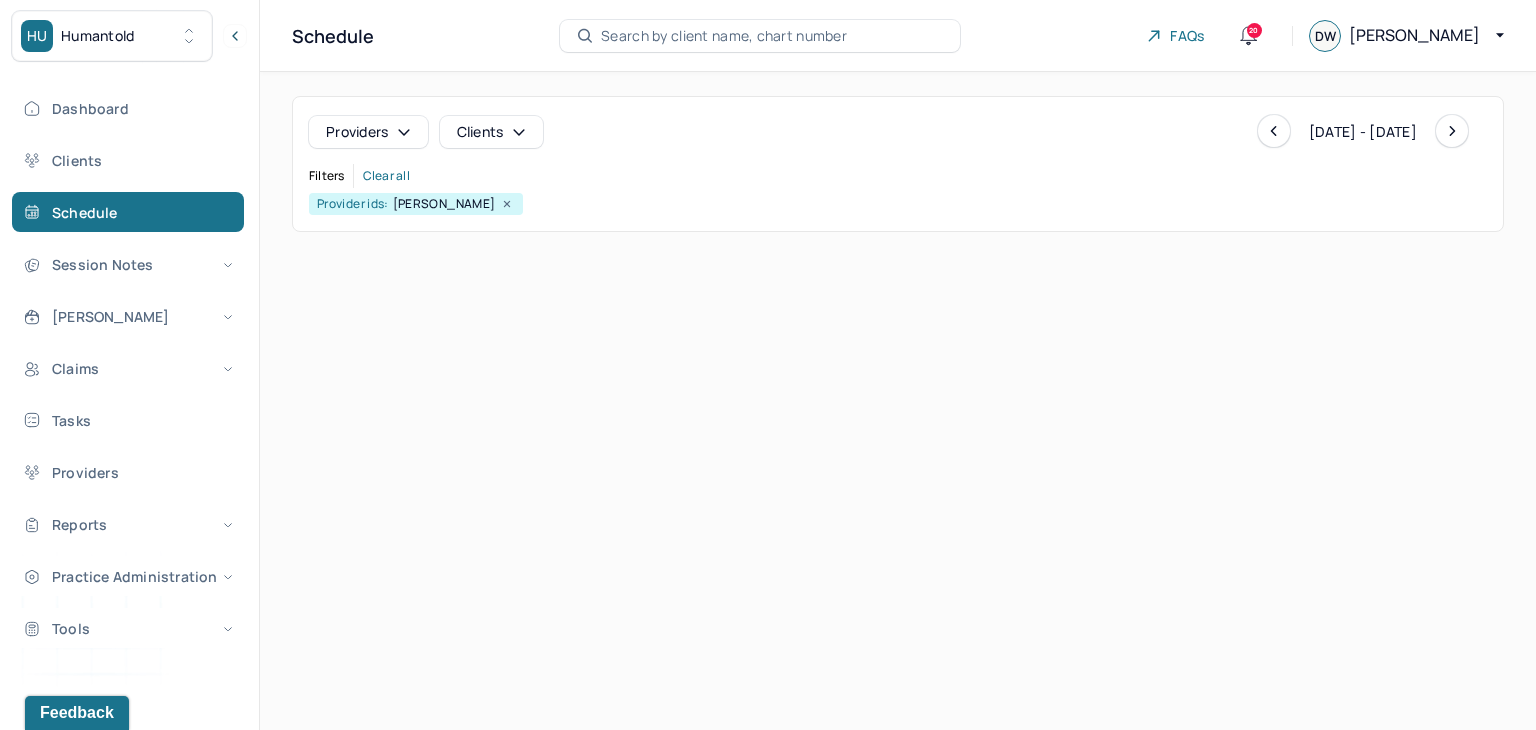 click 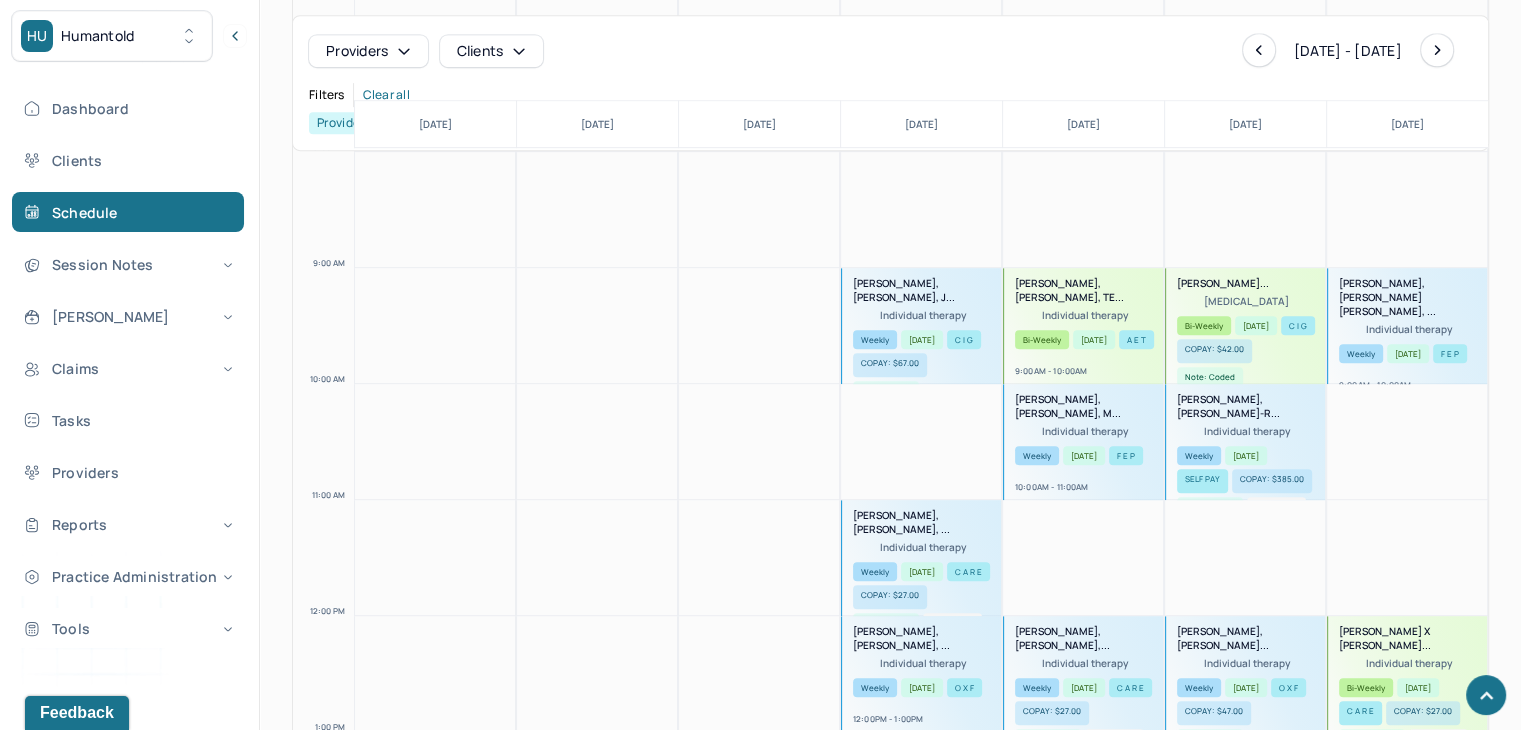 scroll, scrollTop: 1085, scrollLeft: 0, axis: vertical 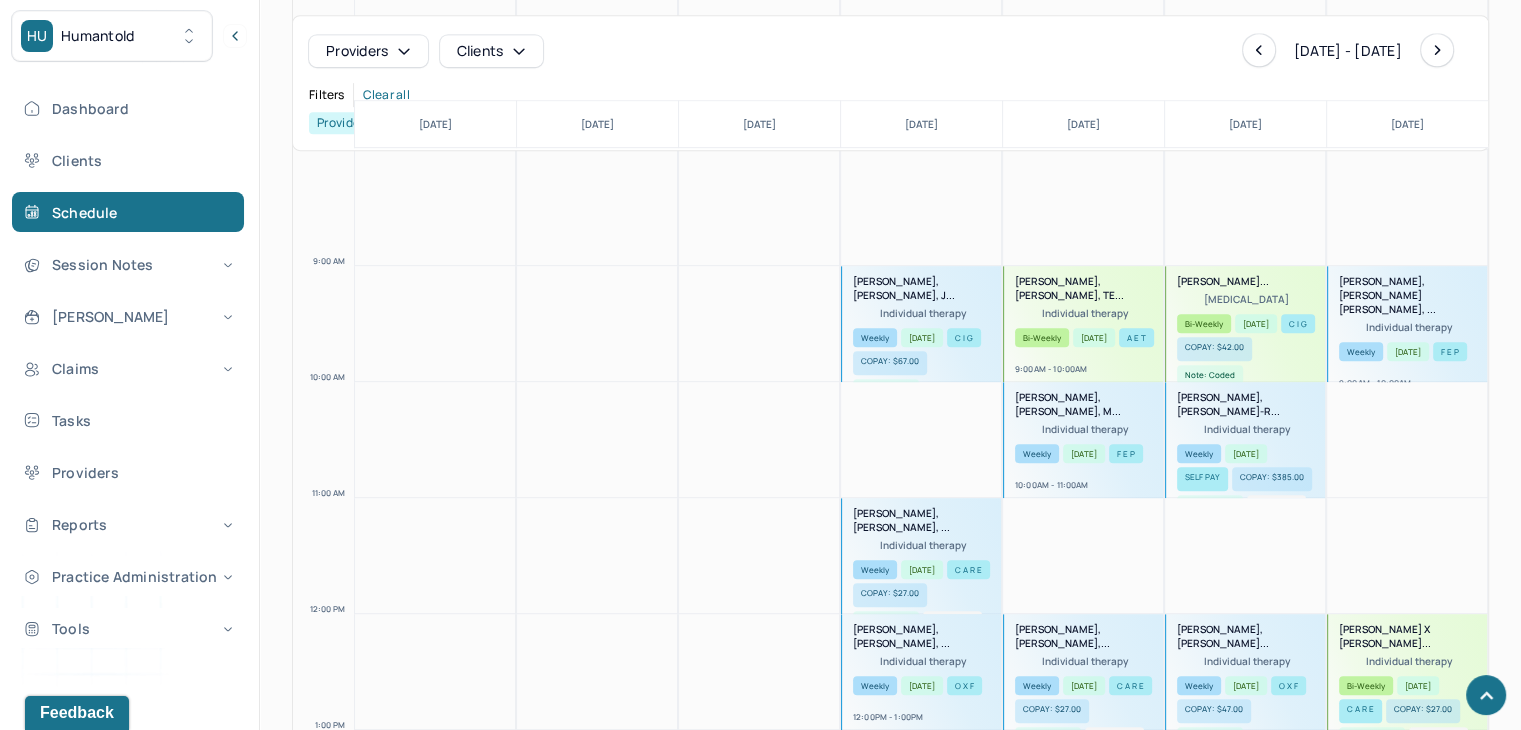 click on "LANZA, MARIE  X  LANZA, M..." at bounding box center [1085, 404] 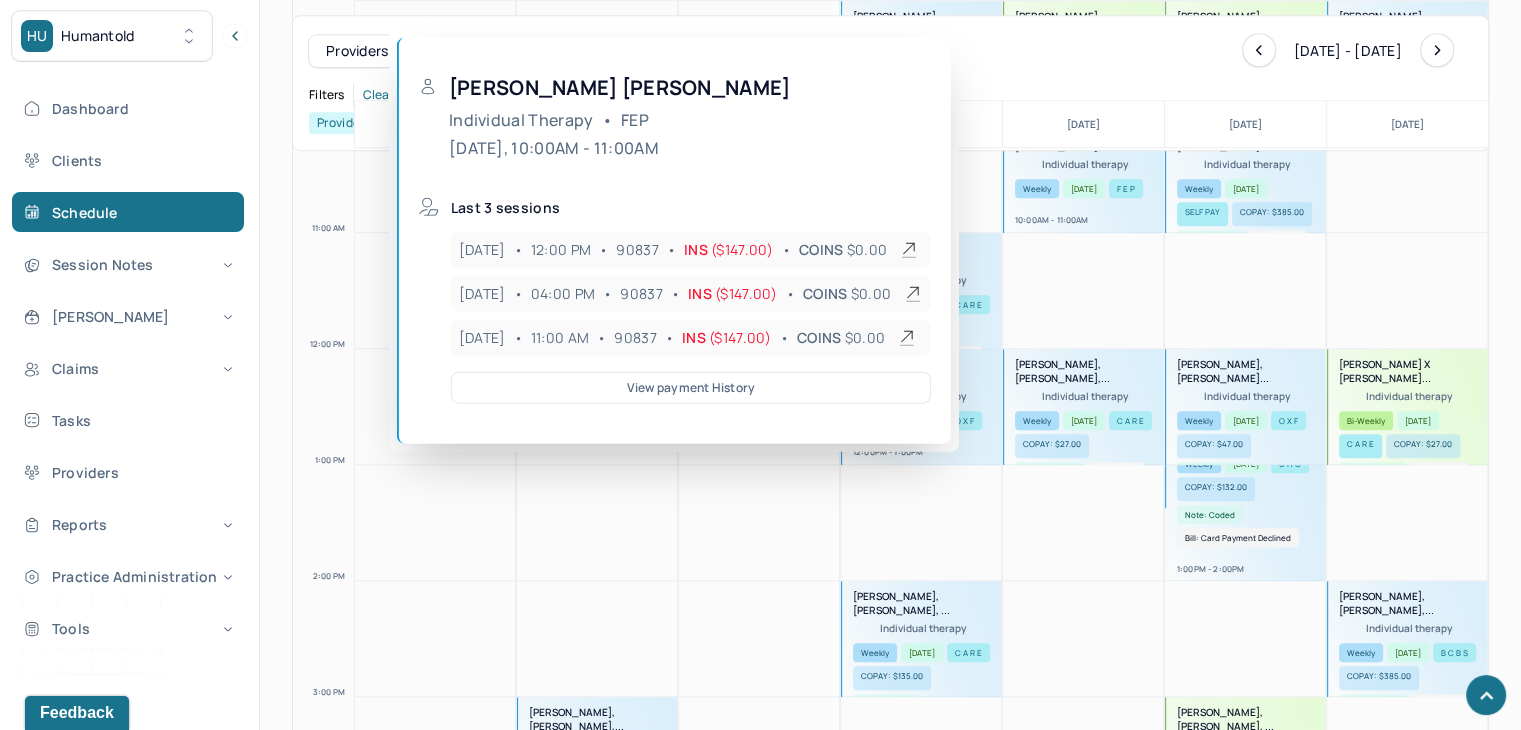 scroll, scrollTop: 1383, scrollLeft: 0, axis: vertical 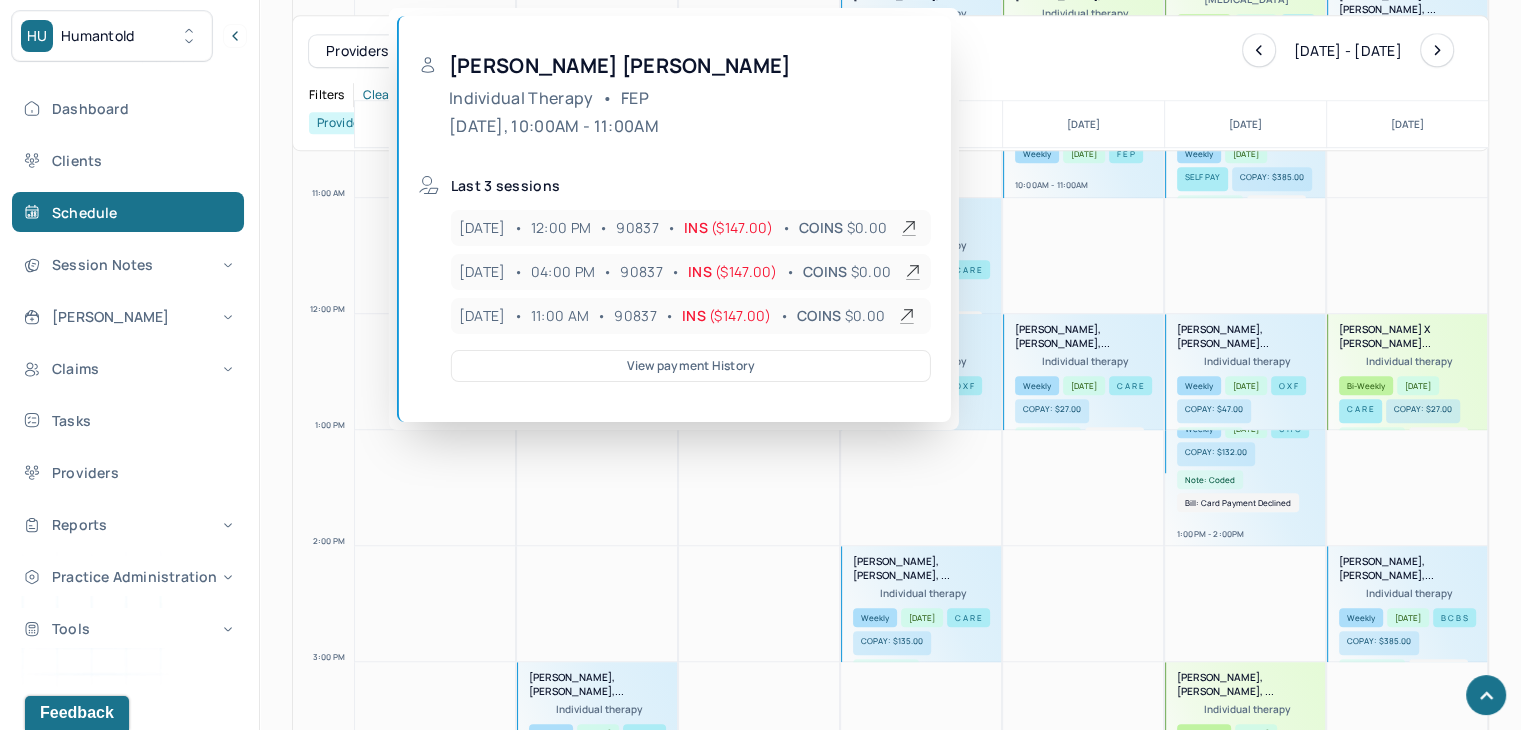 click at bounding box center (435, 488) 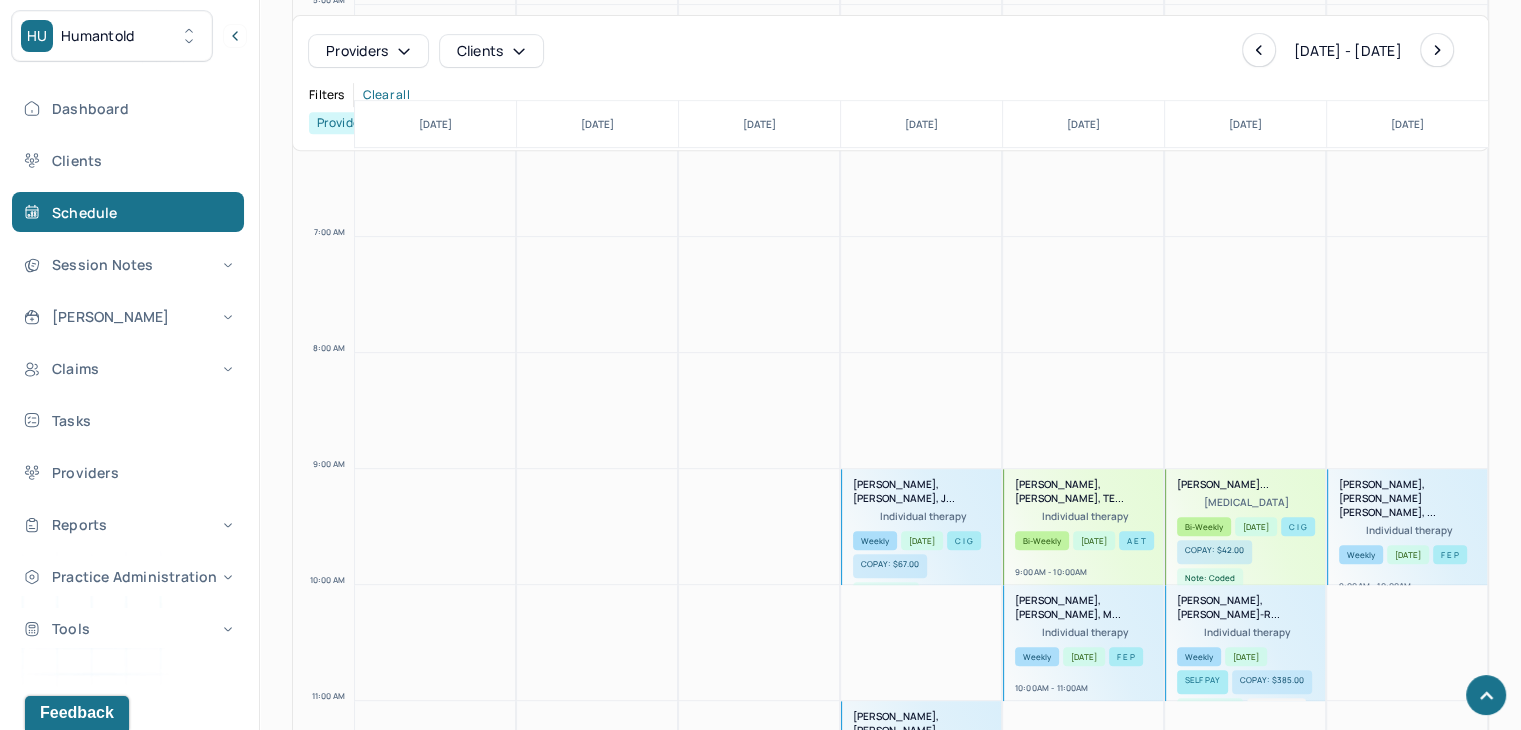 scroll, scrollTop: 883, scrollLeft: 0, axis: vertical 